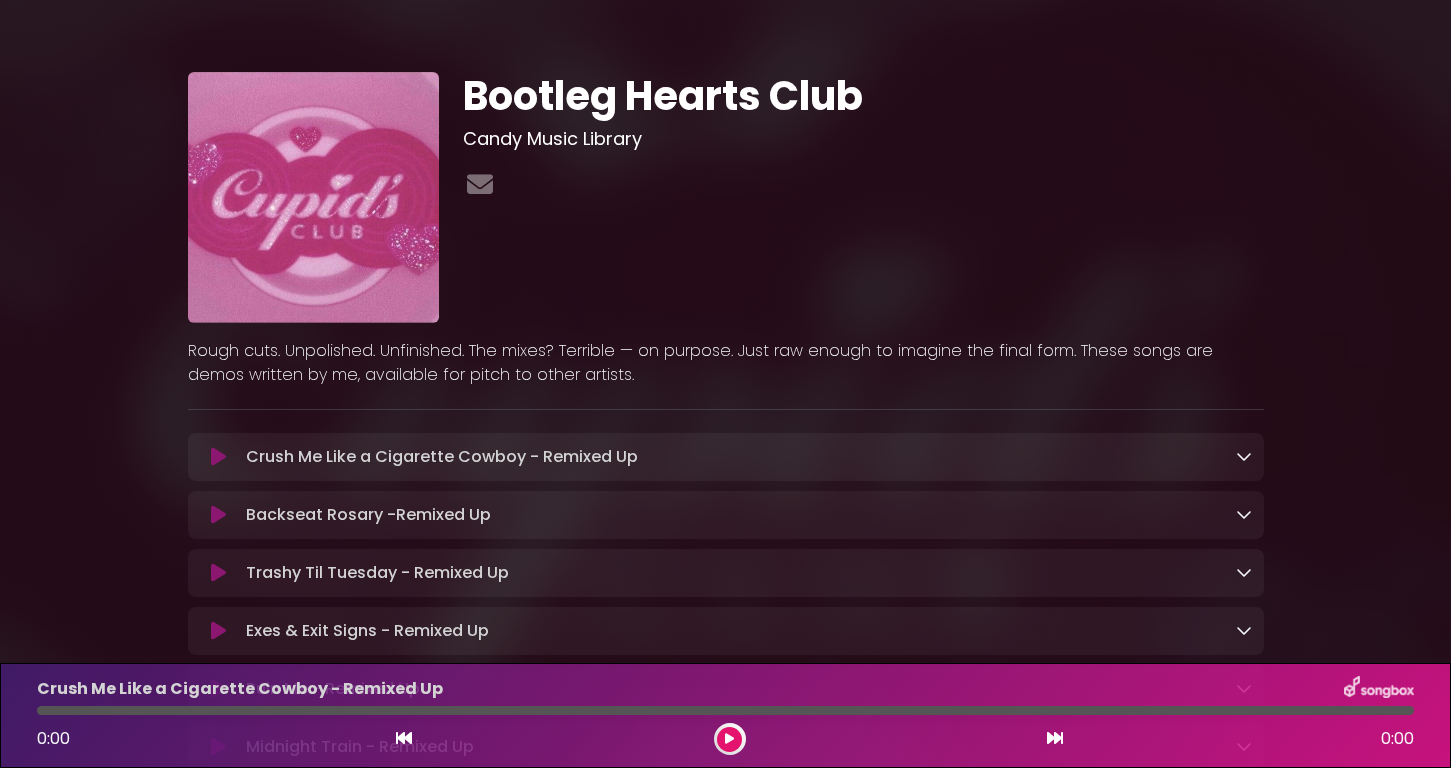 scroll, scrollTop: 0, scrollLeft: 0, axis: both 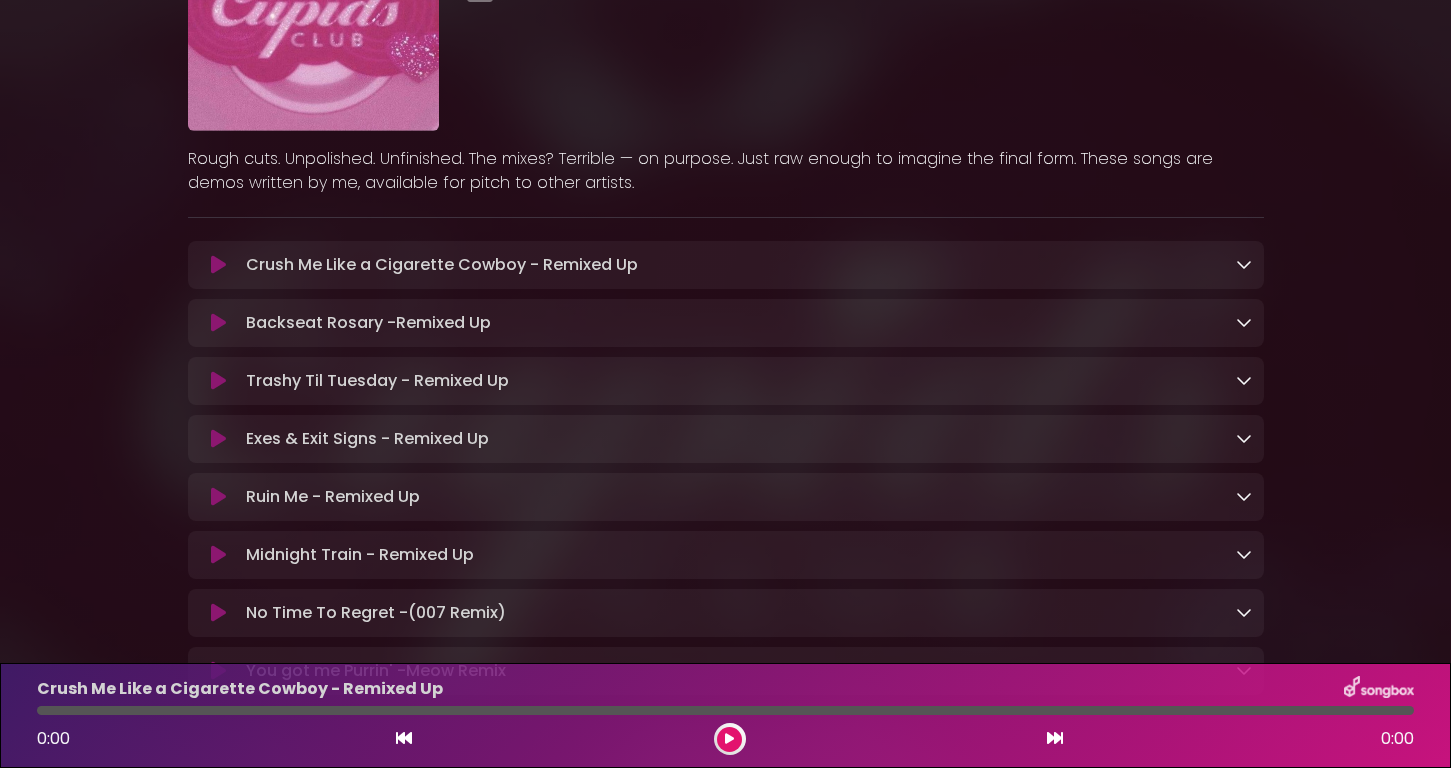 click at bounding box center [218, 265] 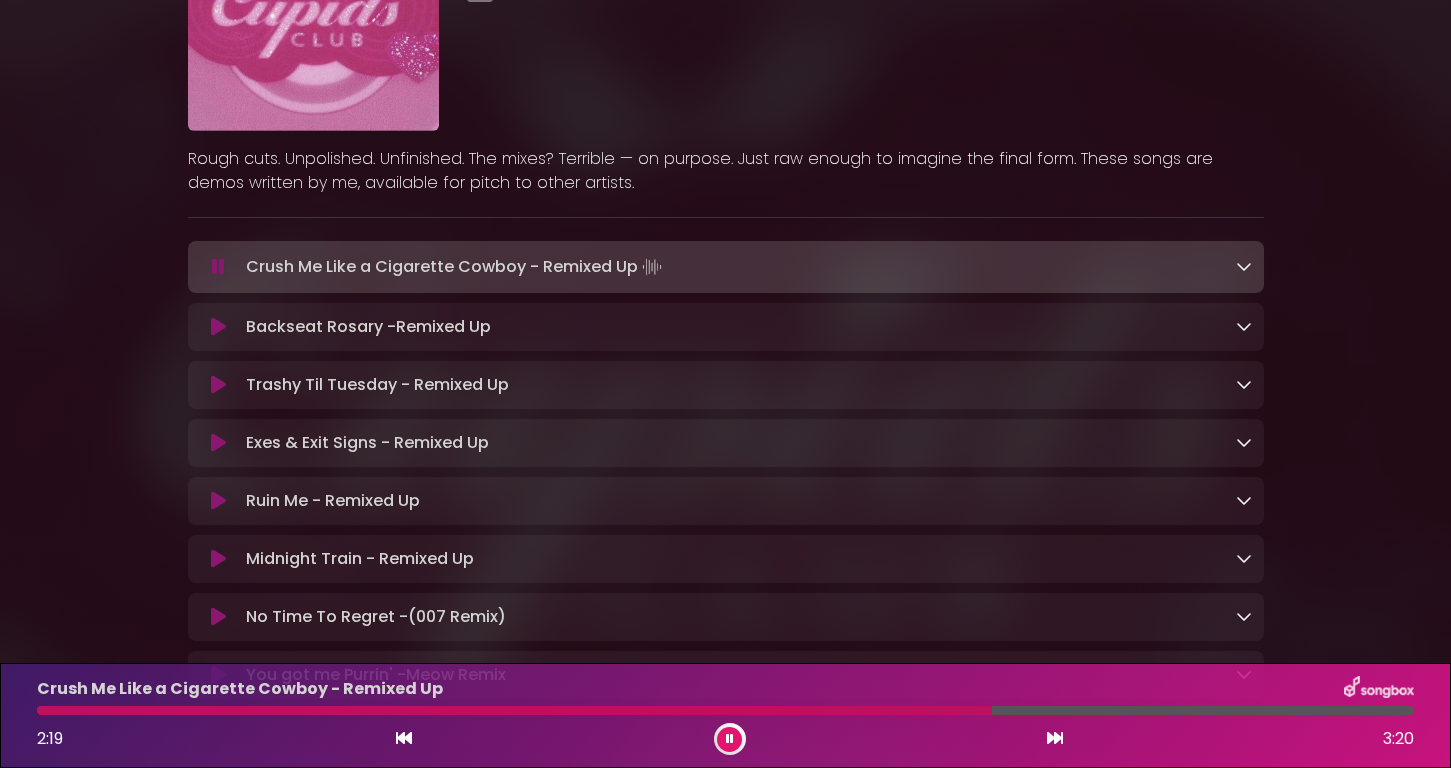 scroll, scrollTop: 358, scrollLeft: 0, axis: vertical 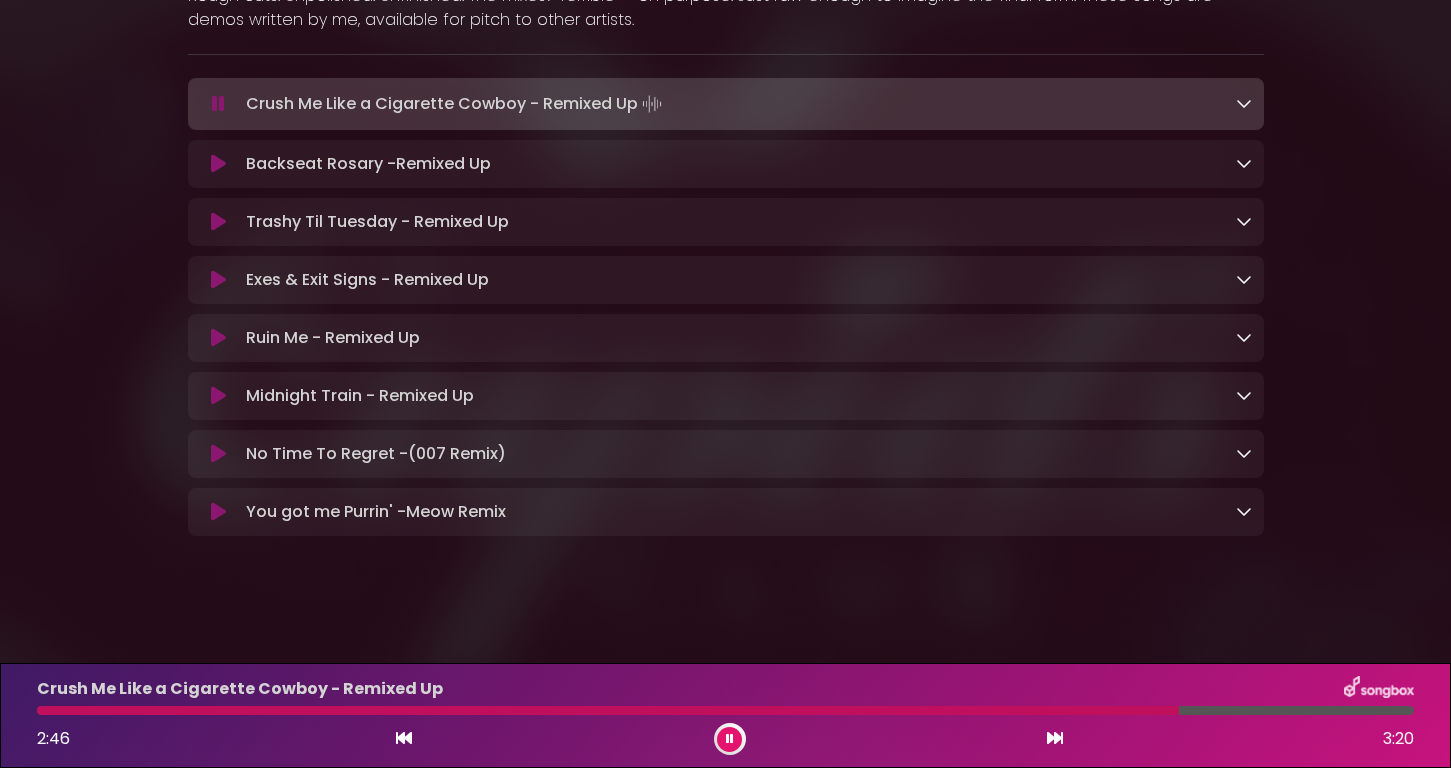 click at bounding box center (218, 454) 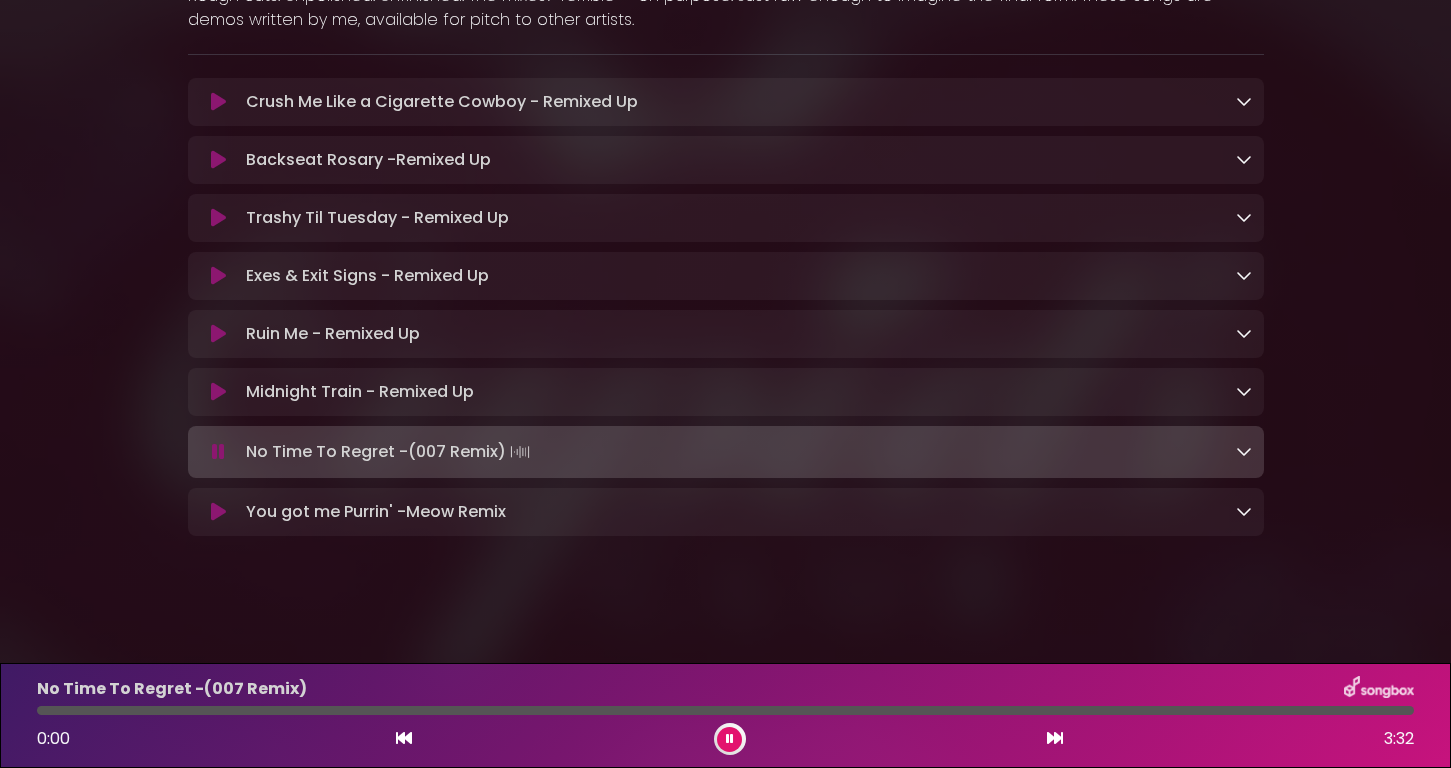 scroll, scrollTop: 358, scrollLeft: 0, axis: vertical 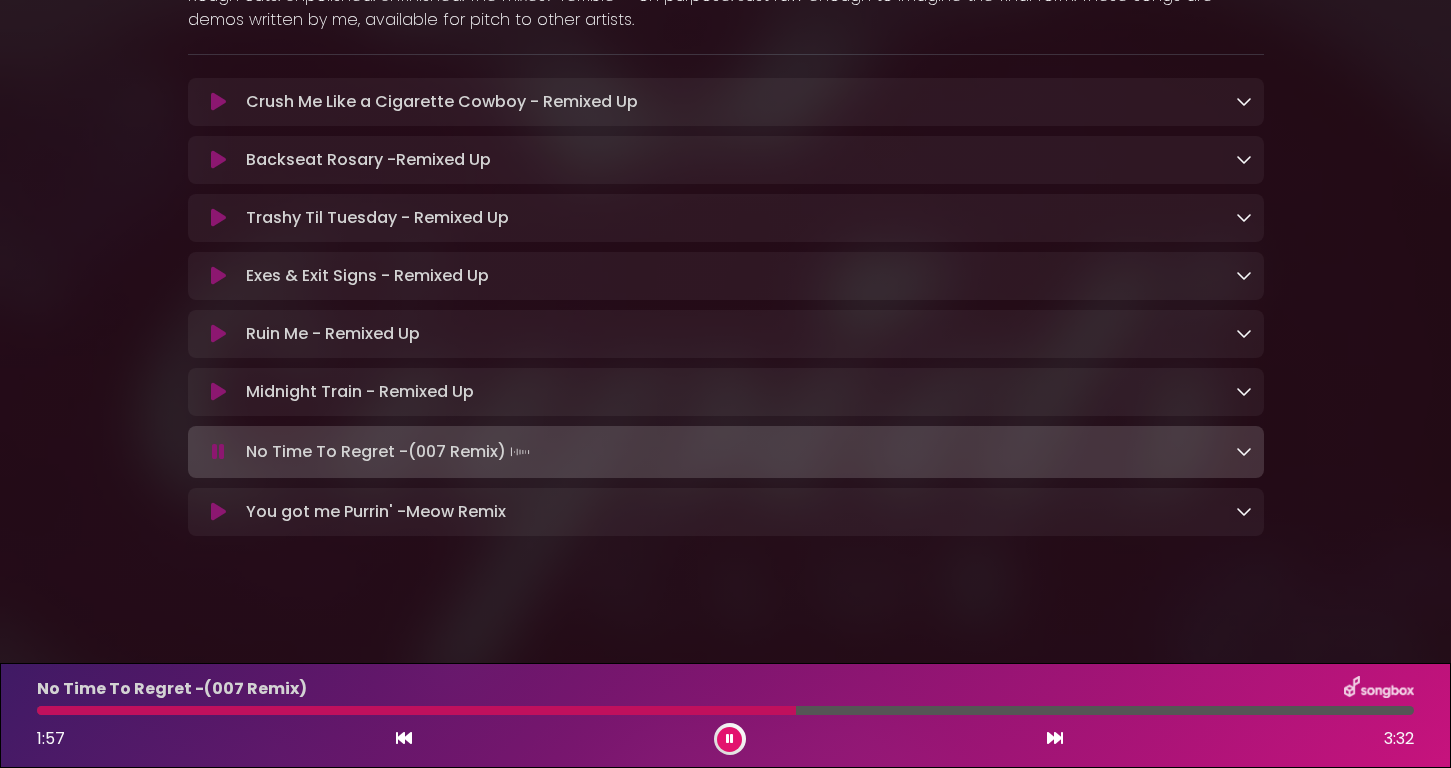 click at bounding box center [218, 512] 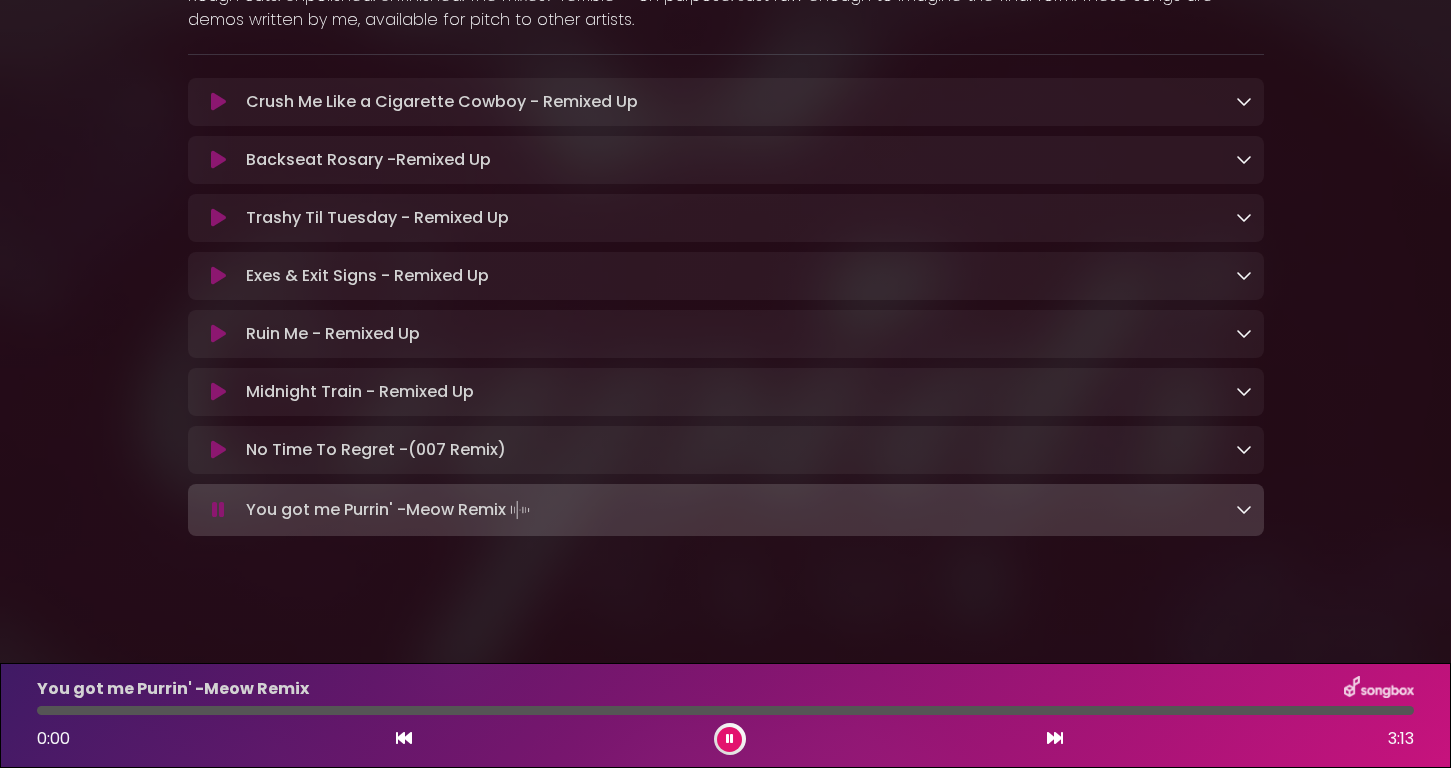 scroll, scrollTop: 358, scrollLeft: 0, axis: vertical 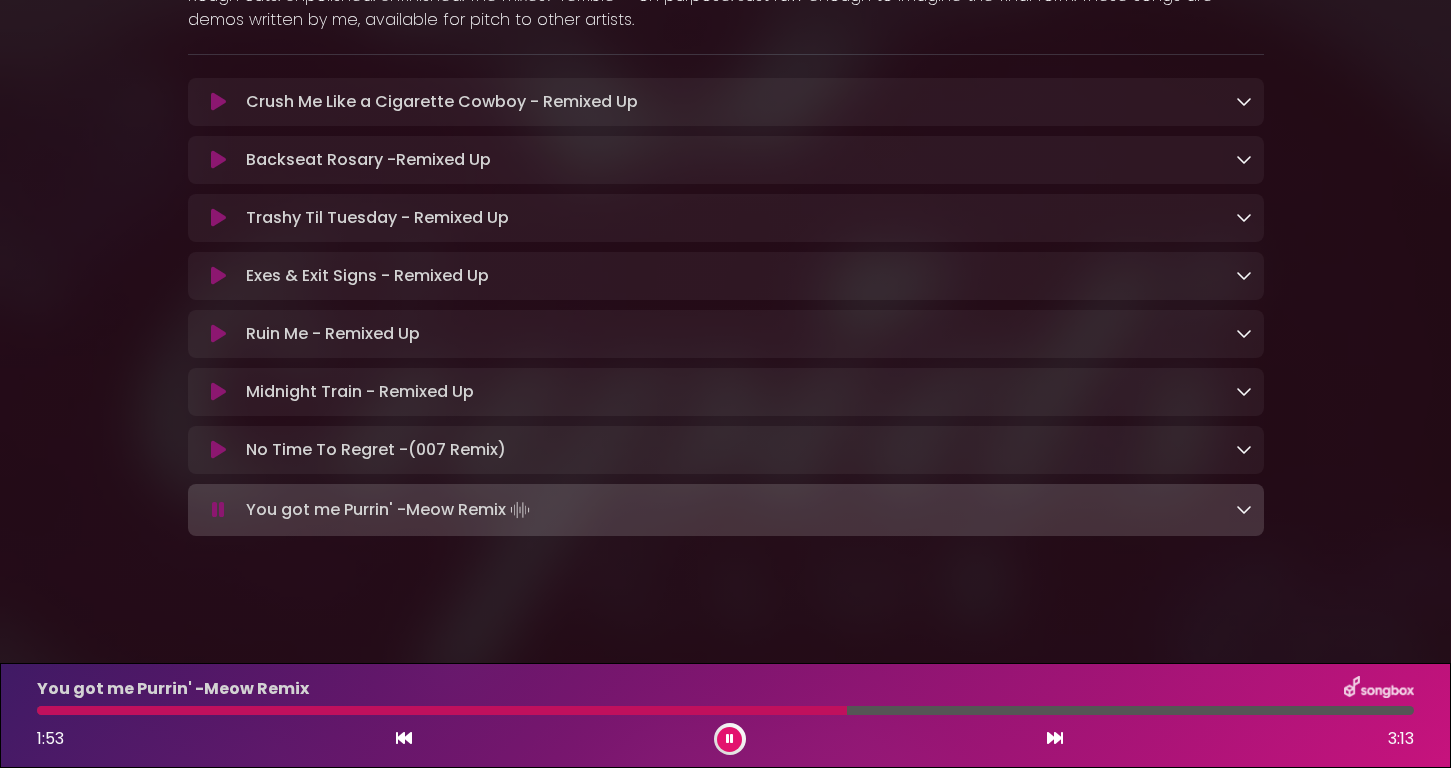 click at bounding box center (218, 510) 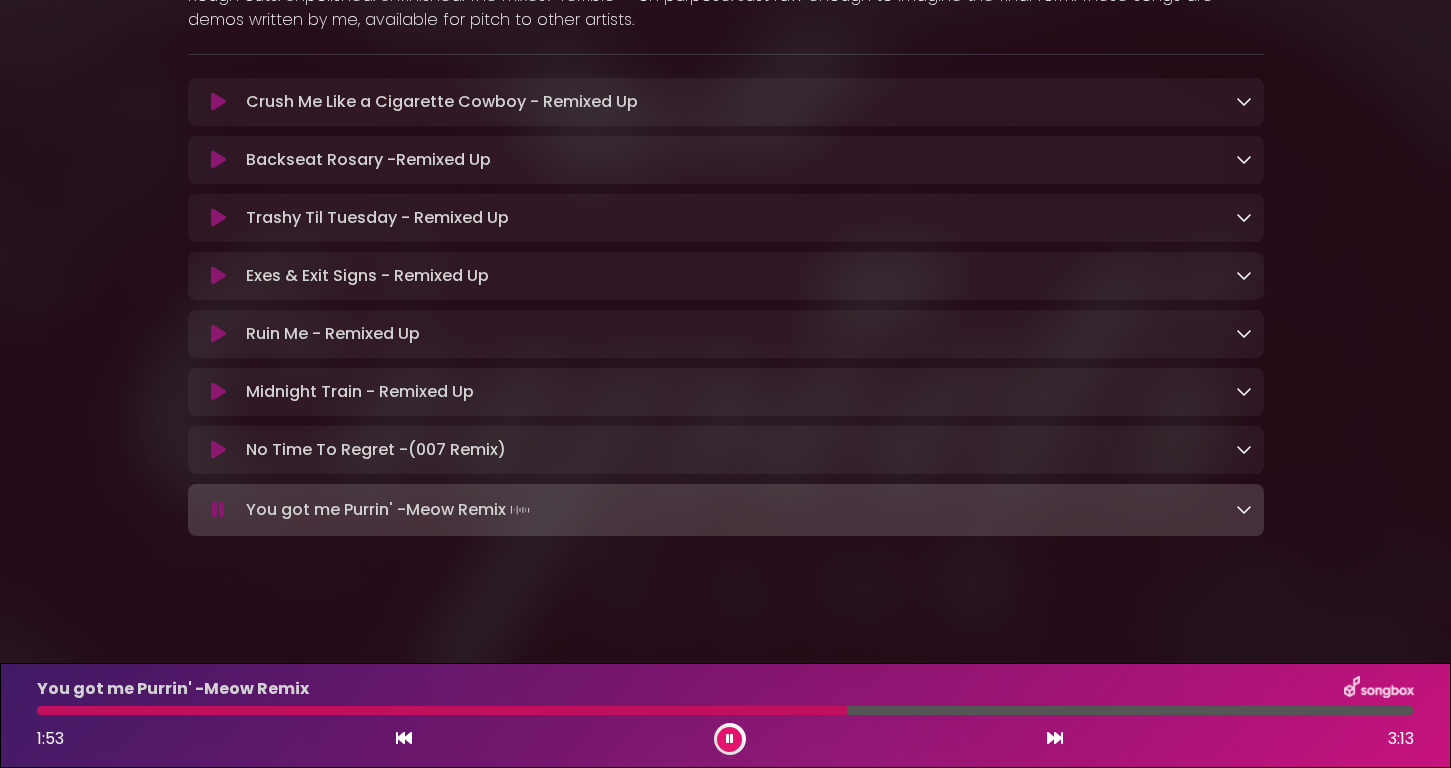 scroll, scrollTop: 355, scrollLeft: 0, axis: vertical 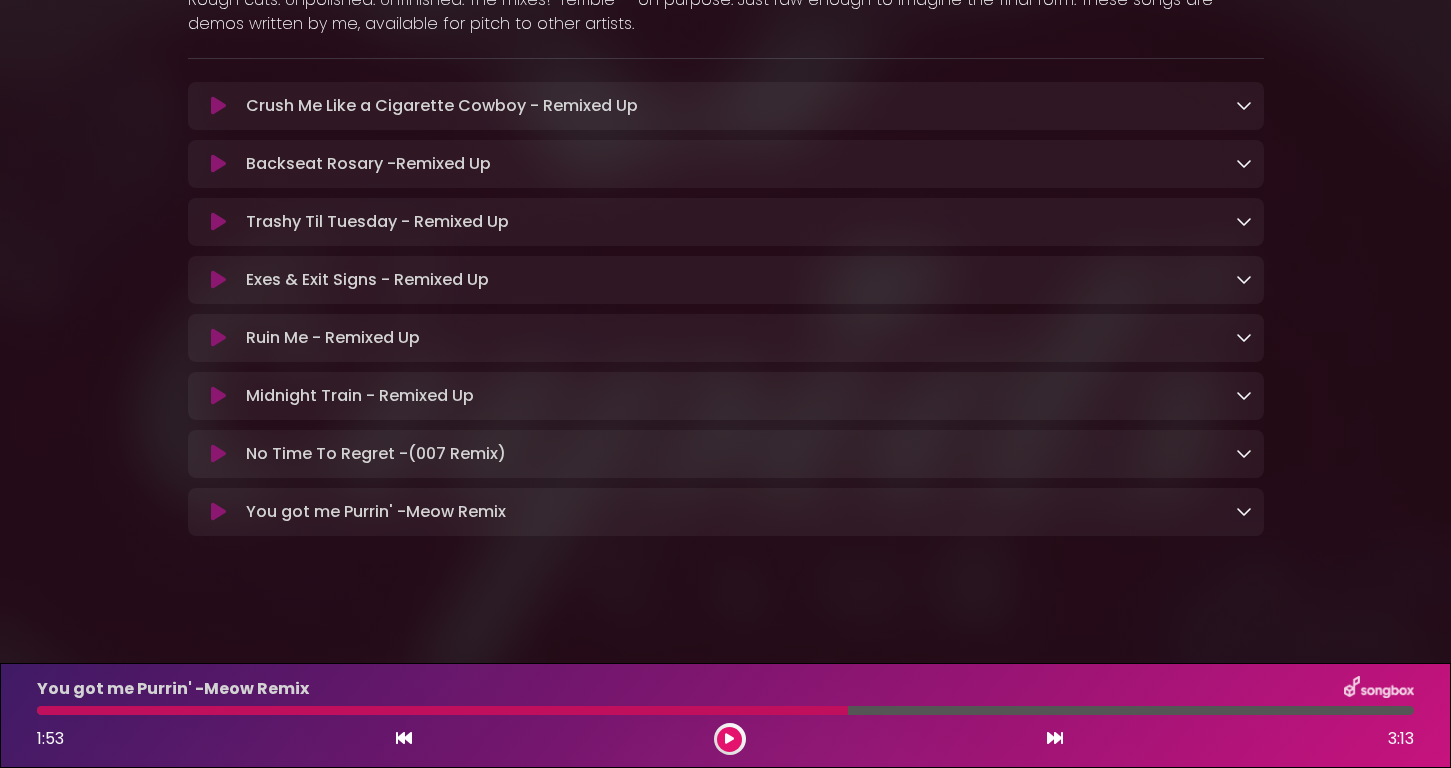 click at bounding box center [218, 106] 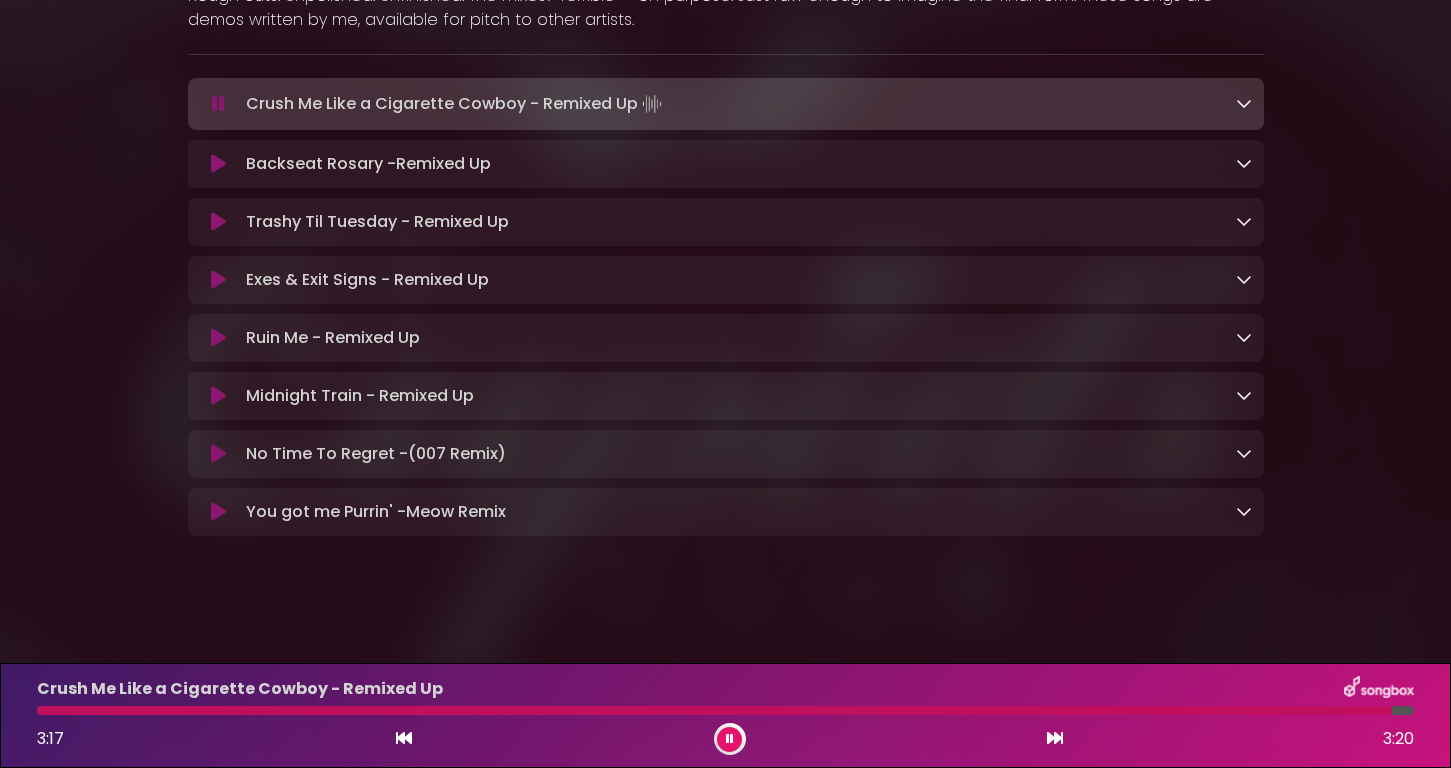 click at bounding box center (218, 104) 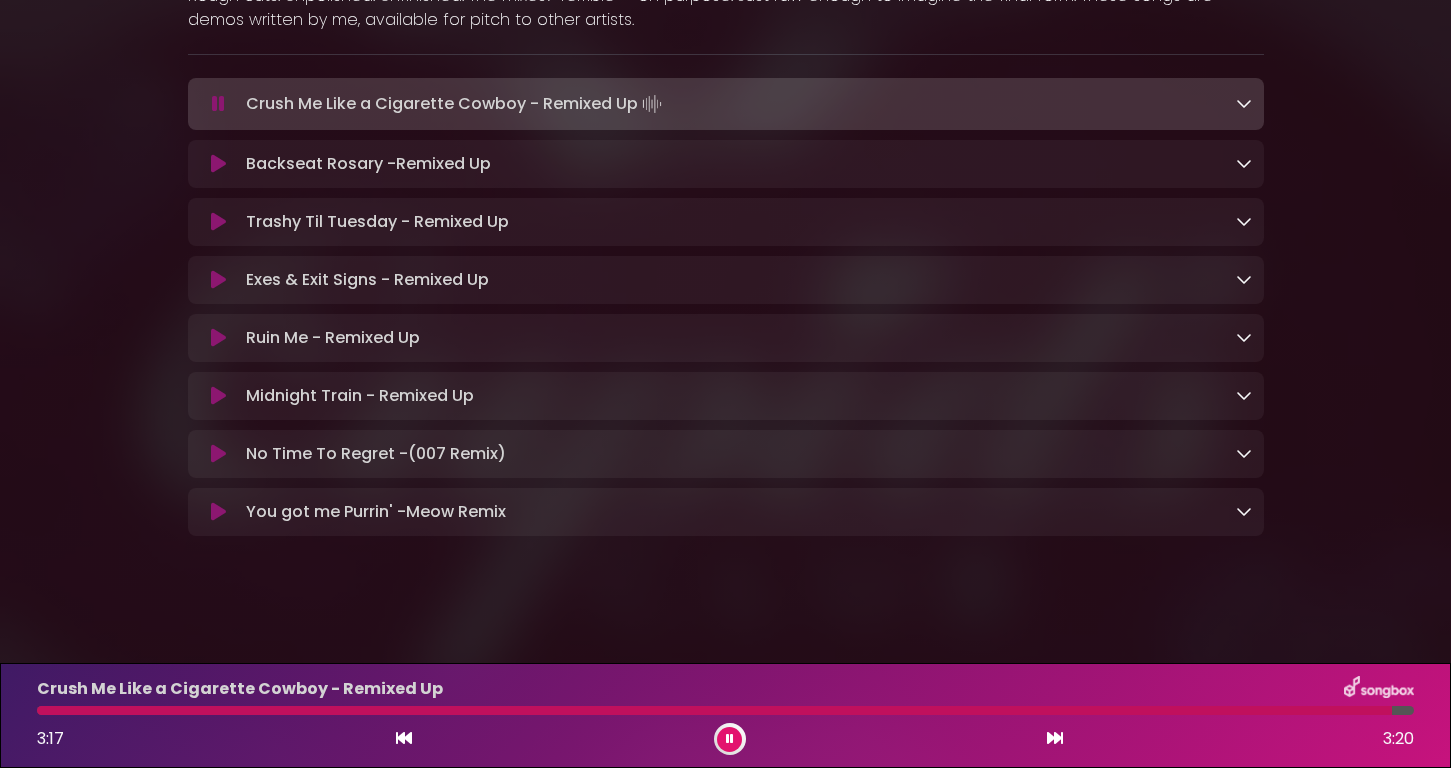 click at bounding box center [218, 104] 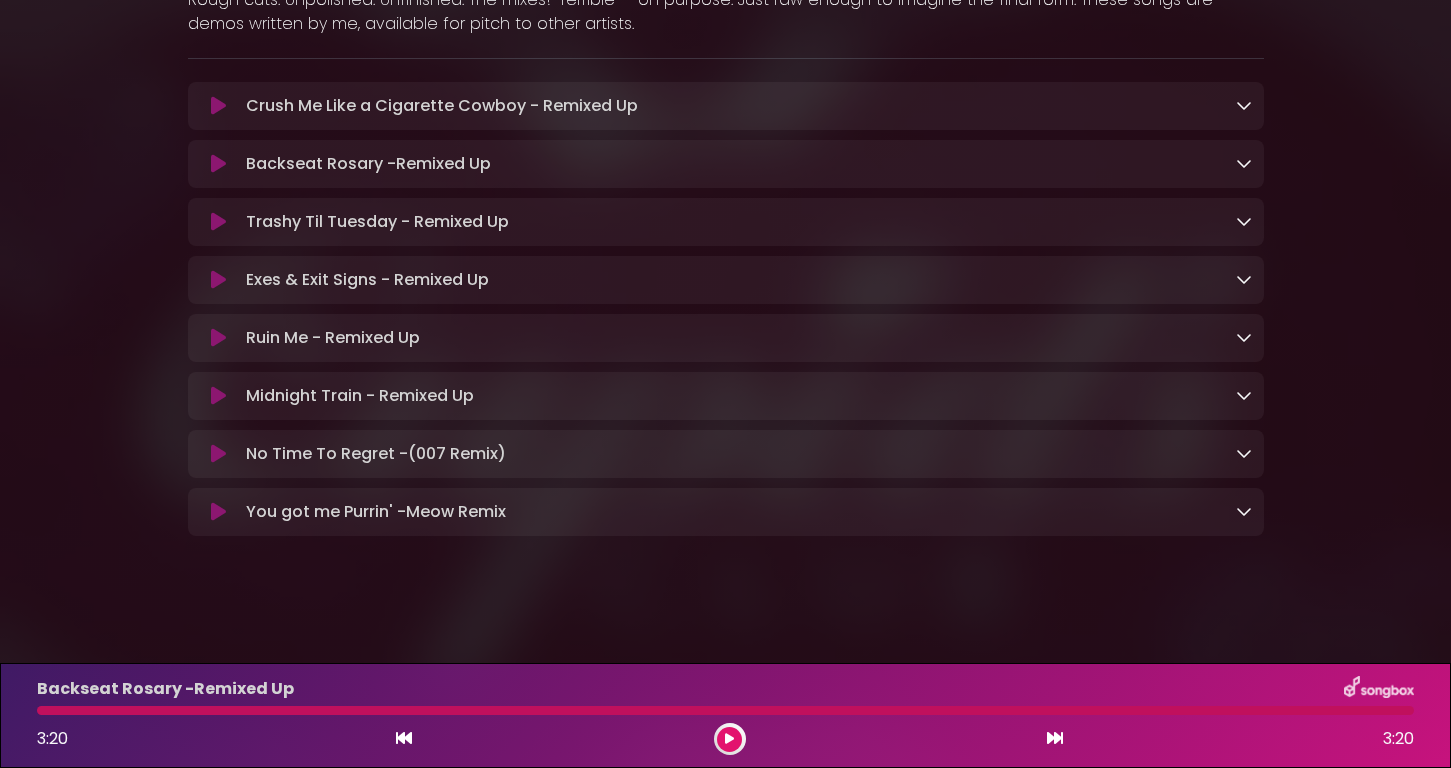 click at bounding box center [218, 106] 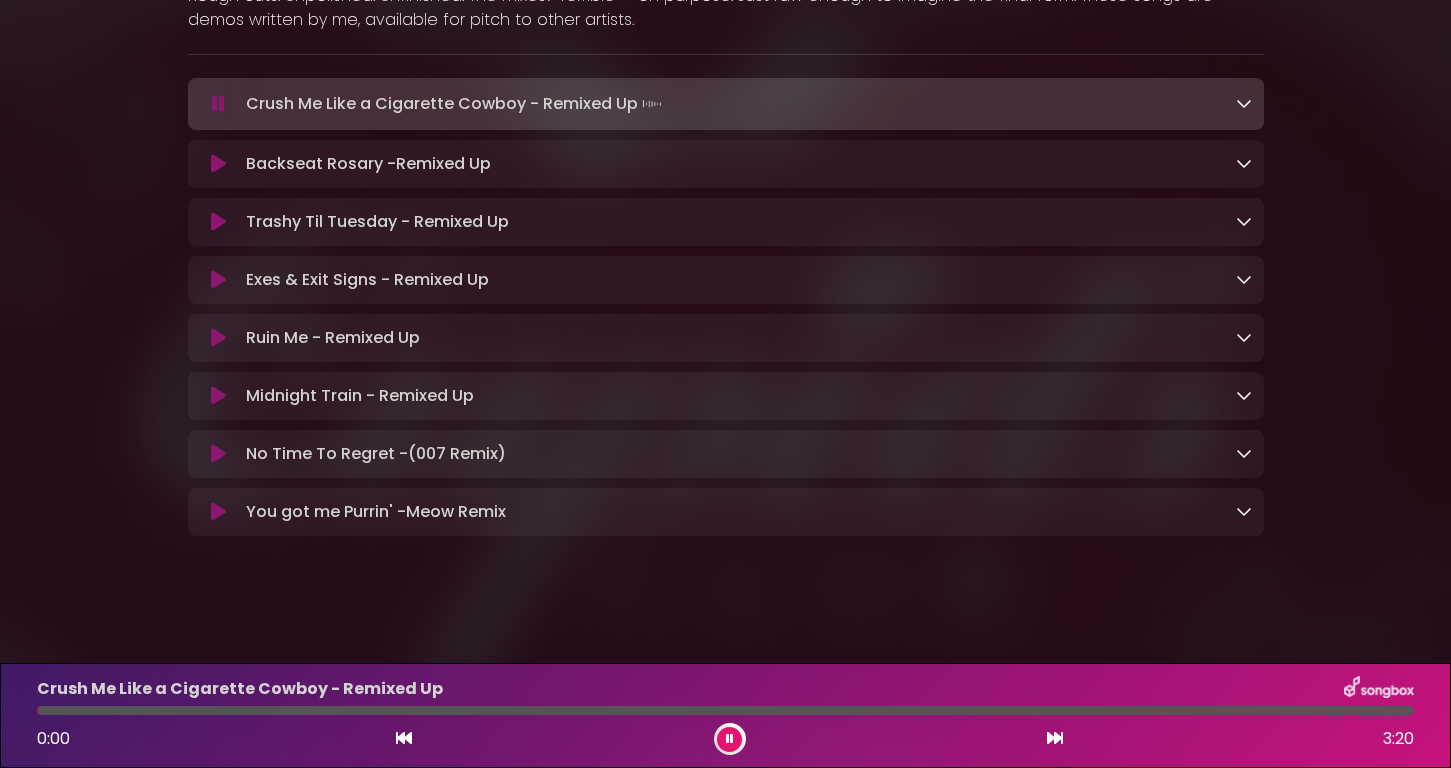 click at bounding box center [218, 104] 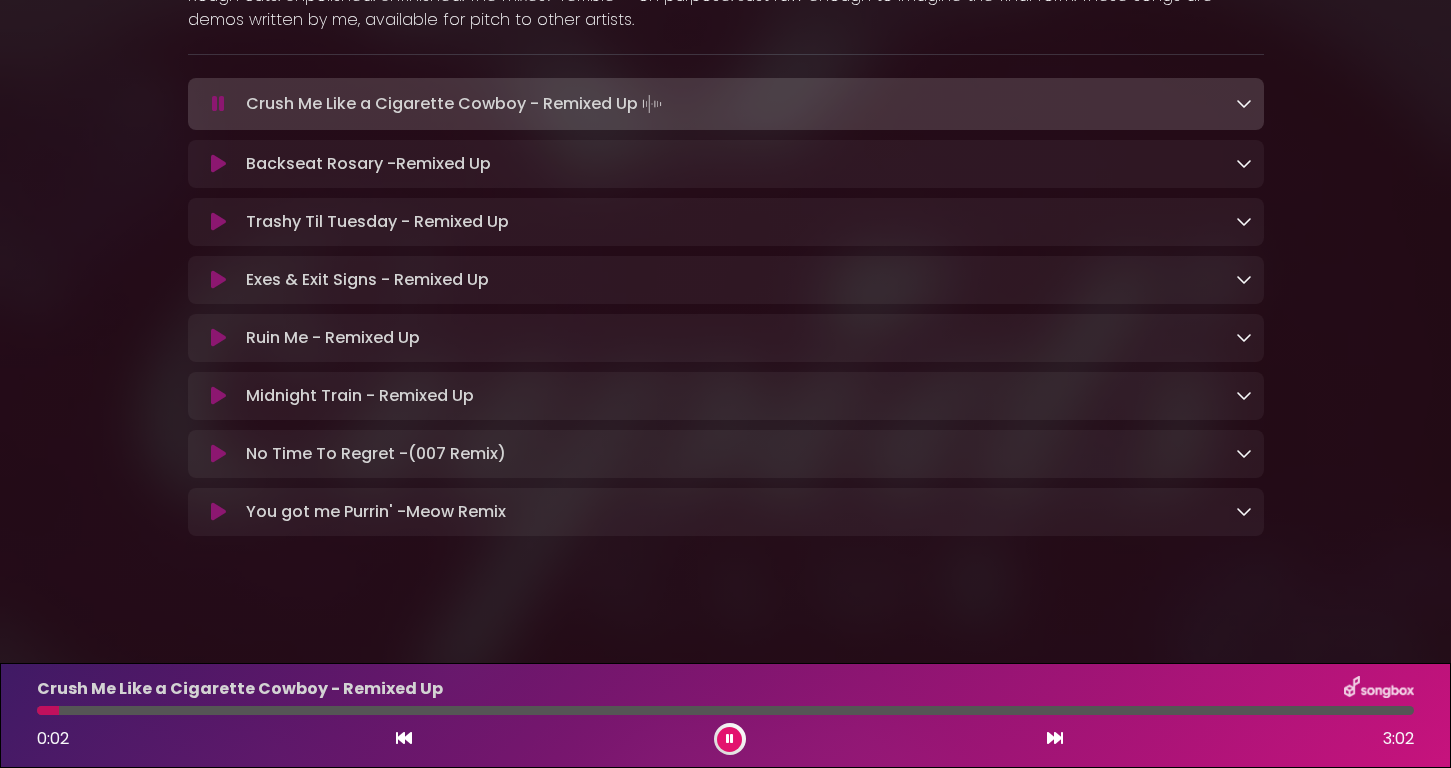 click at bounding box center (218, 104) 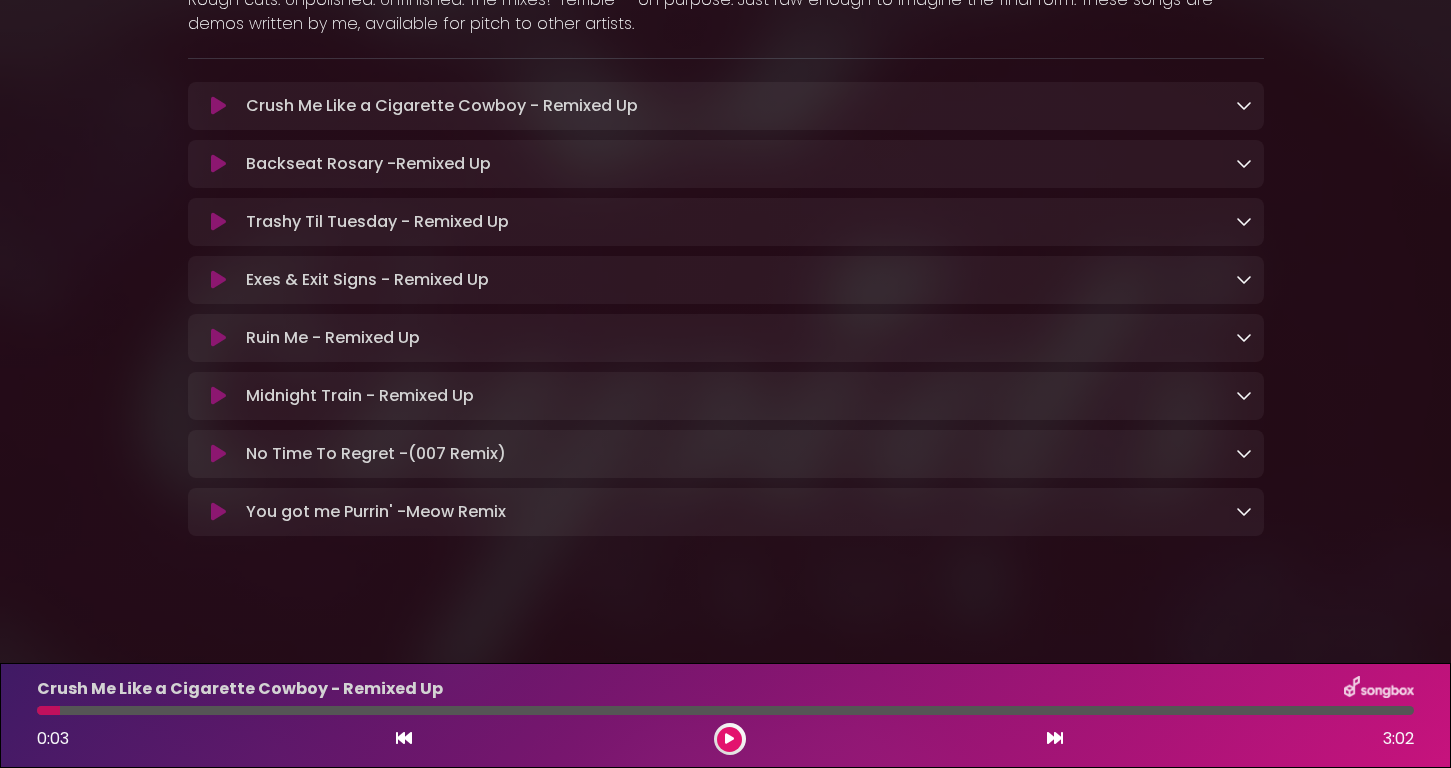 click at bounding box center [218, 164] 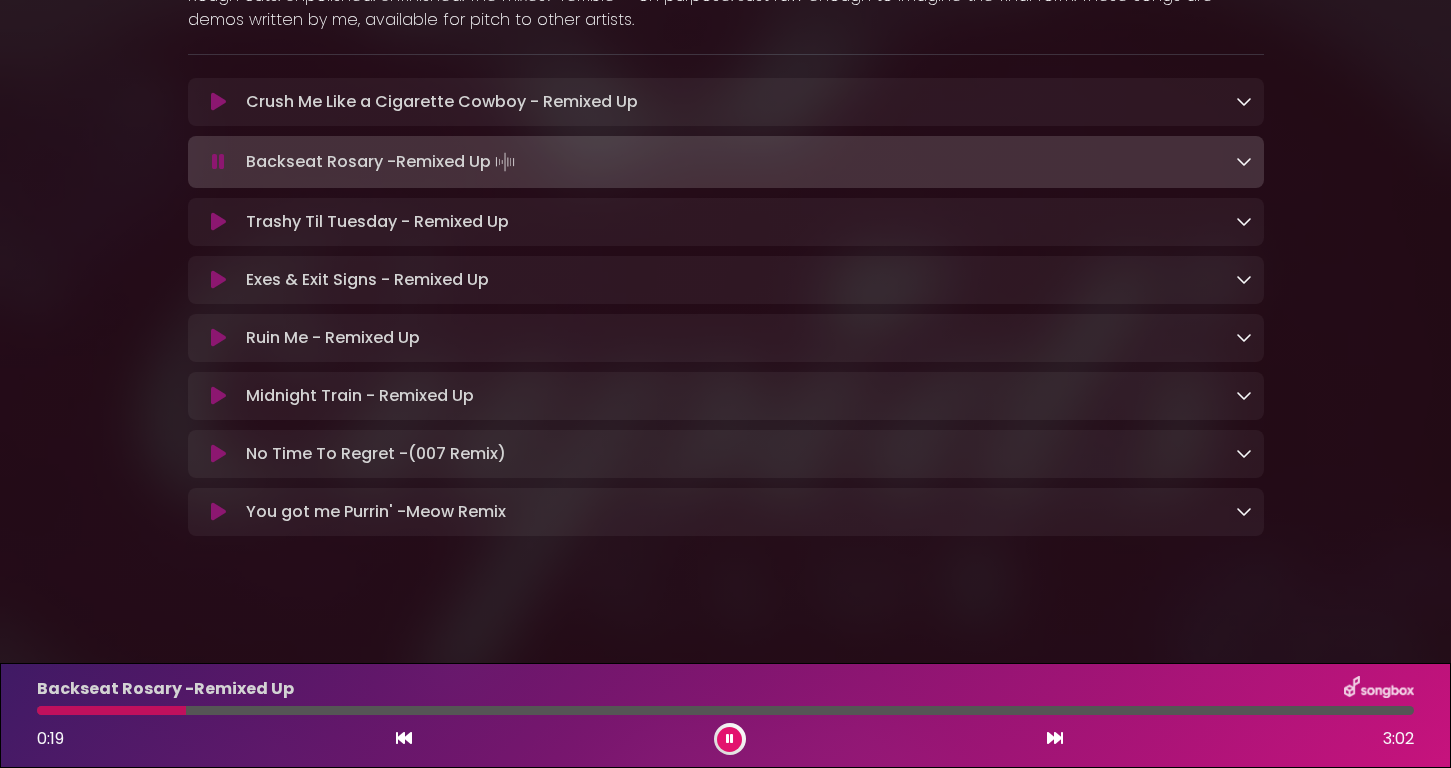 click at bounding box center (218, 162) 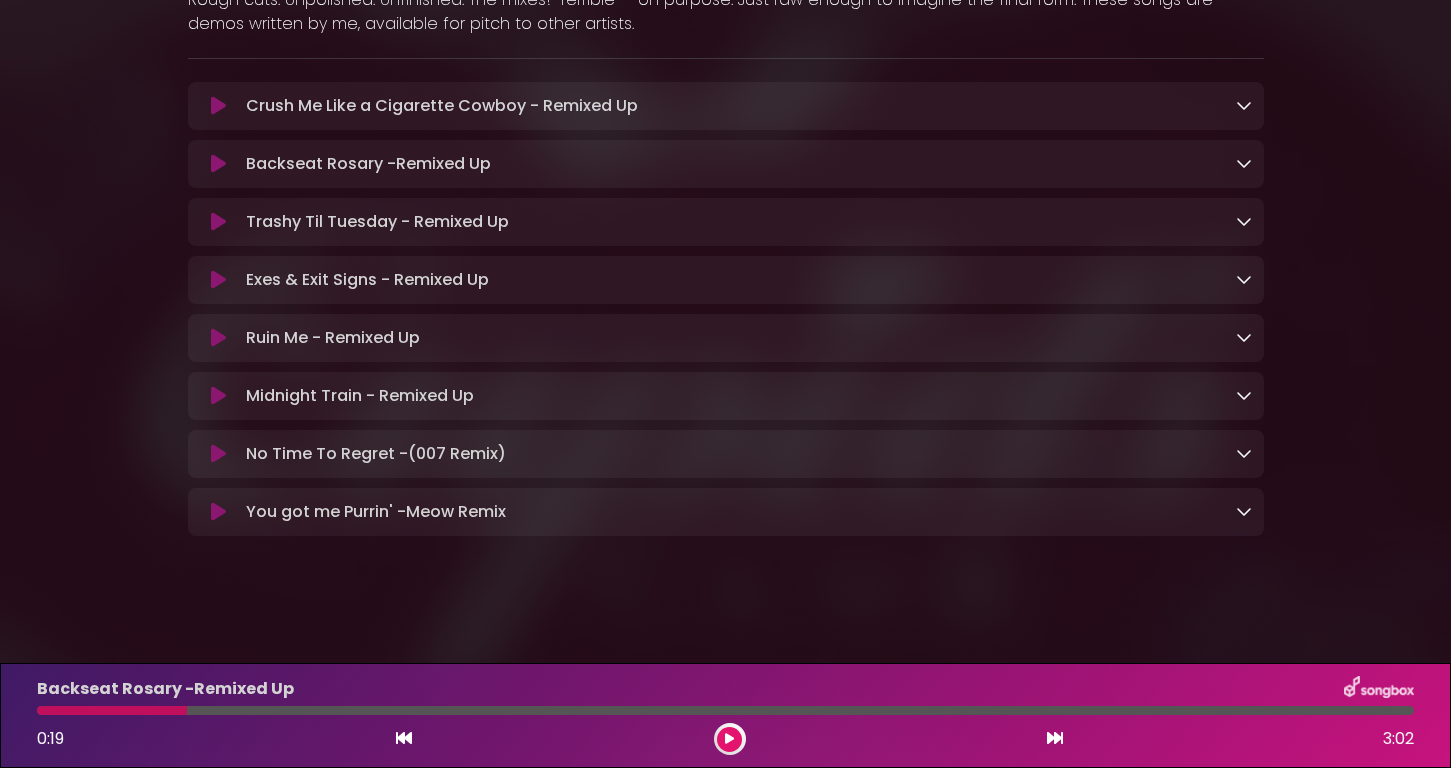 click at bounding box center [218, 222] 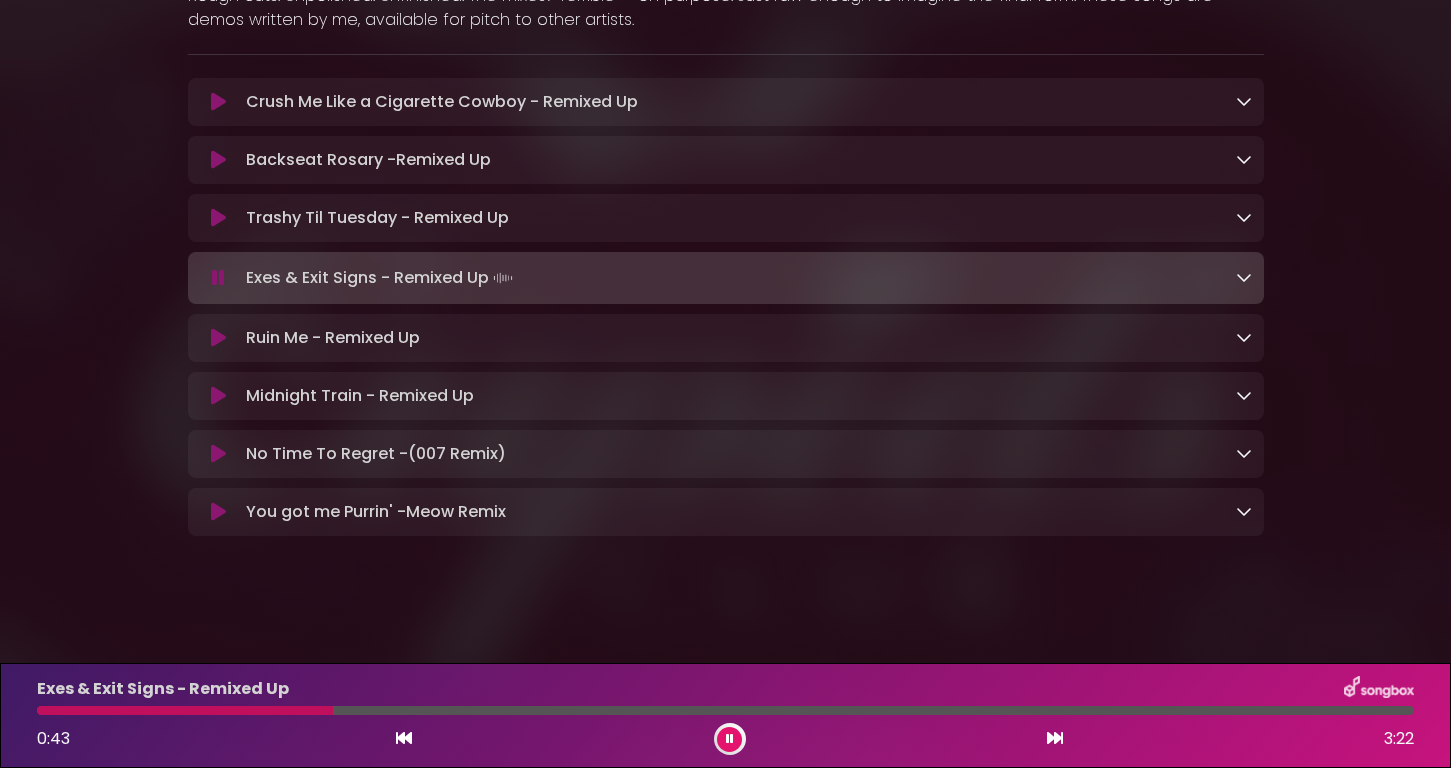 click at bounding box center (218, 338) 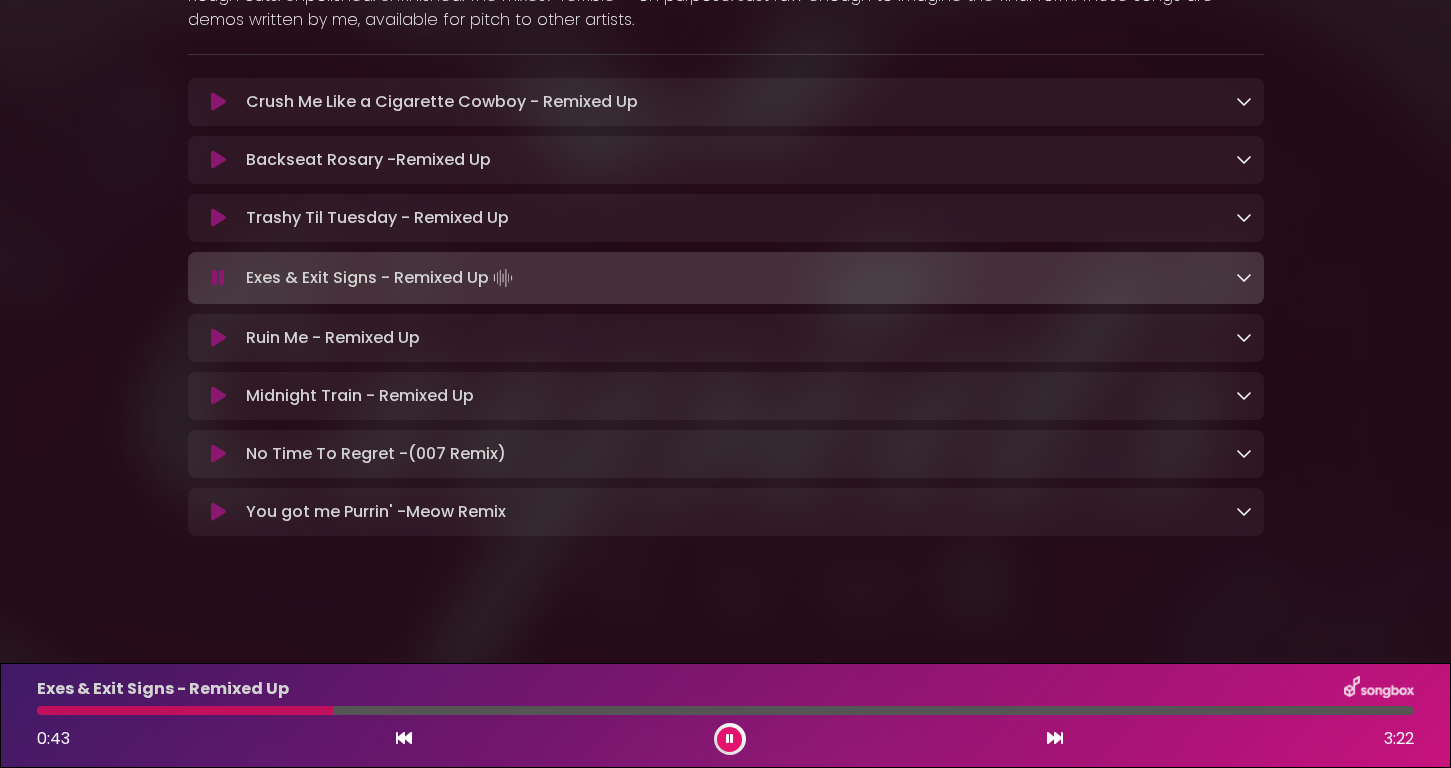 click at bounding box center [218, 338] 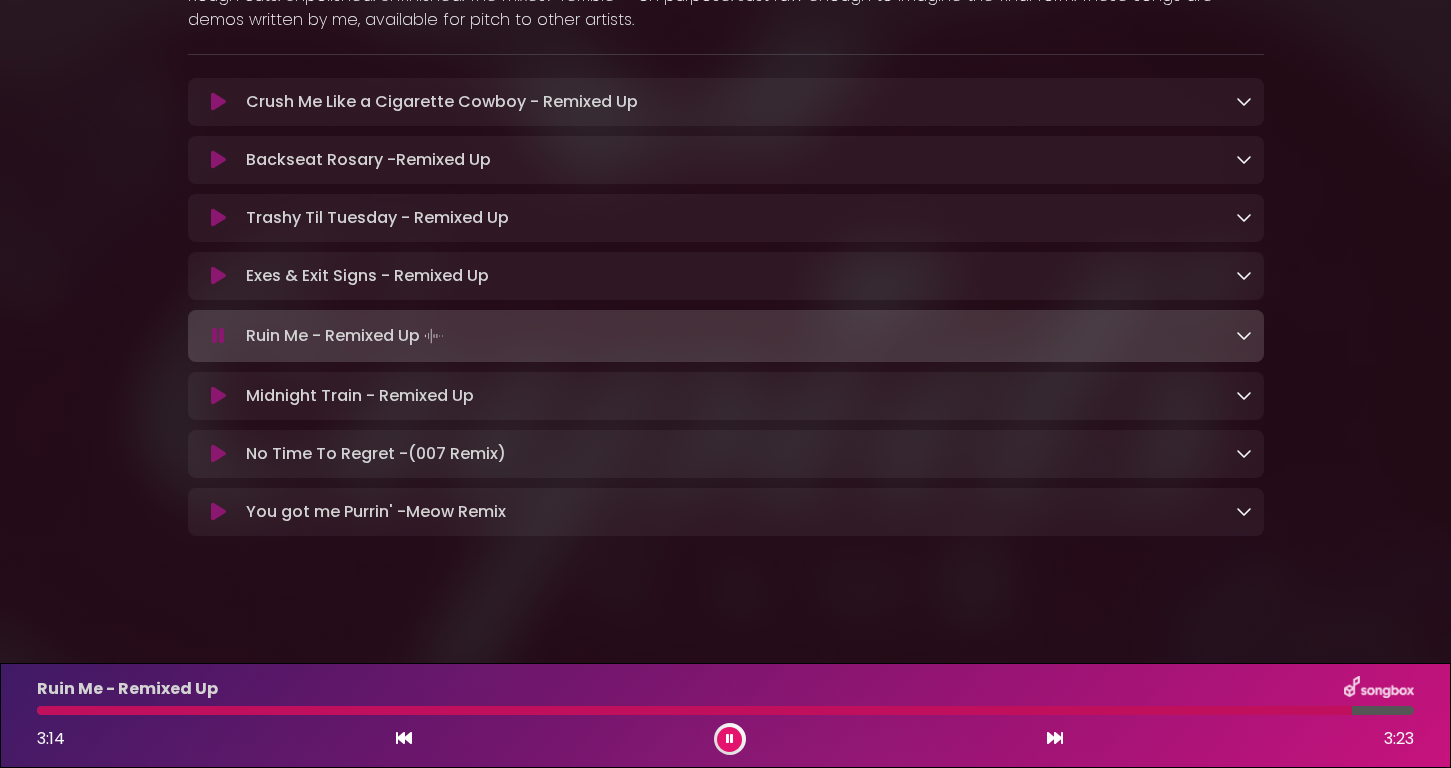 click at bounding box center [218, 396] 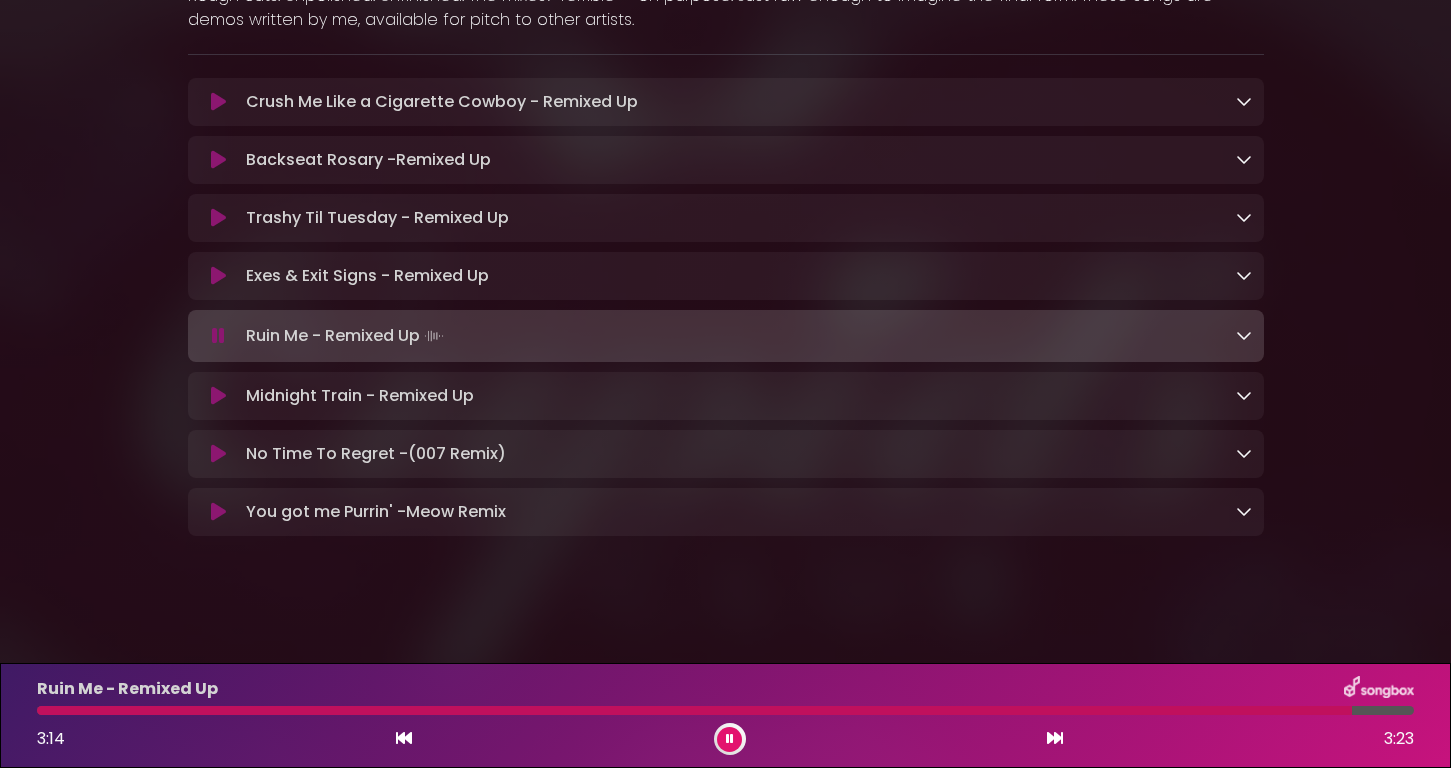 click at bounding box center (218, 396) 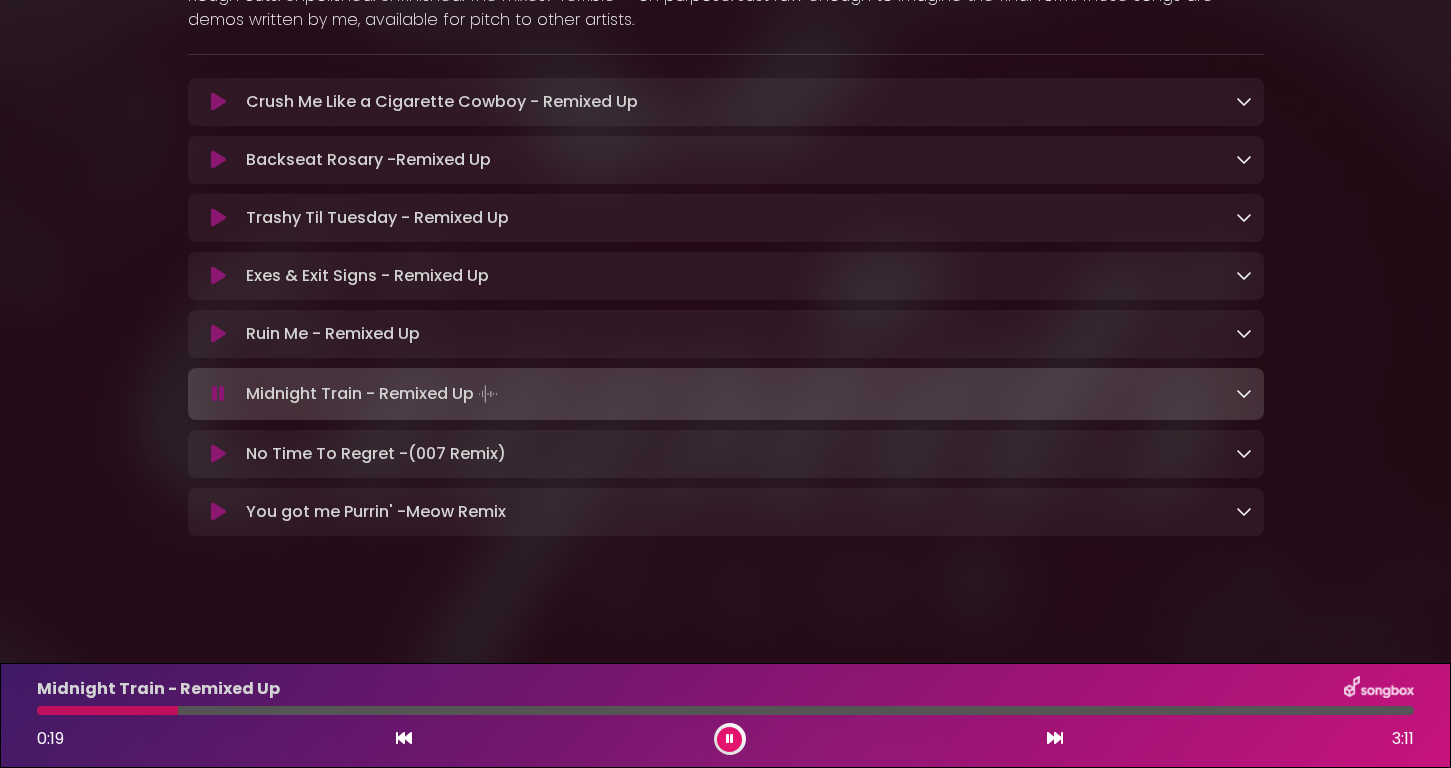 drag, startPoint x: 216, startPoint y: 397, endPoint x: 44, endPoint y: 221, distance: 246.08942 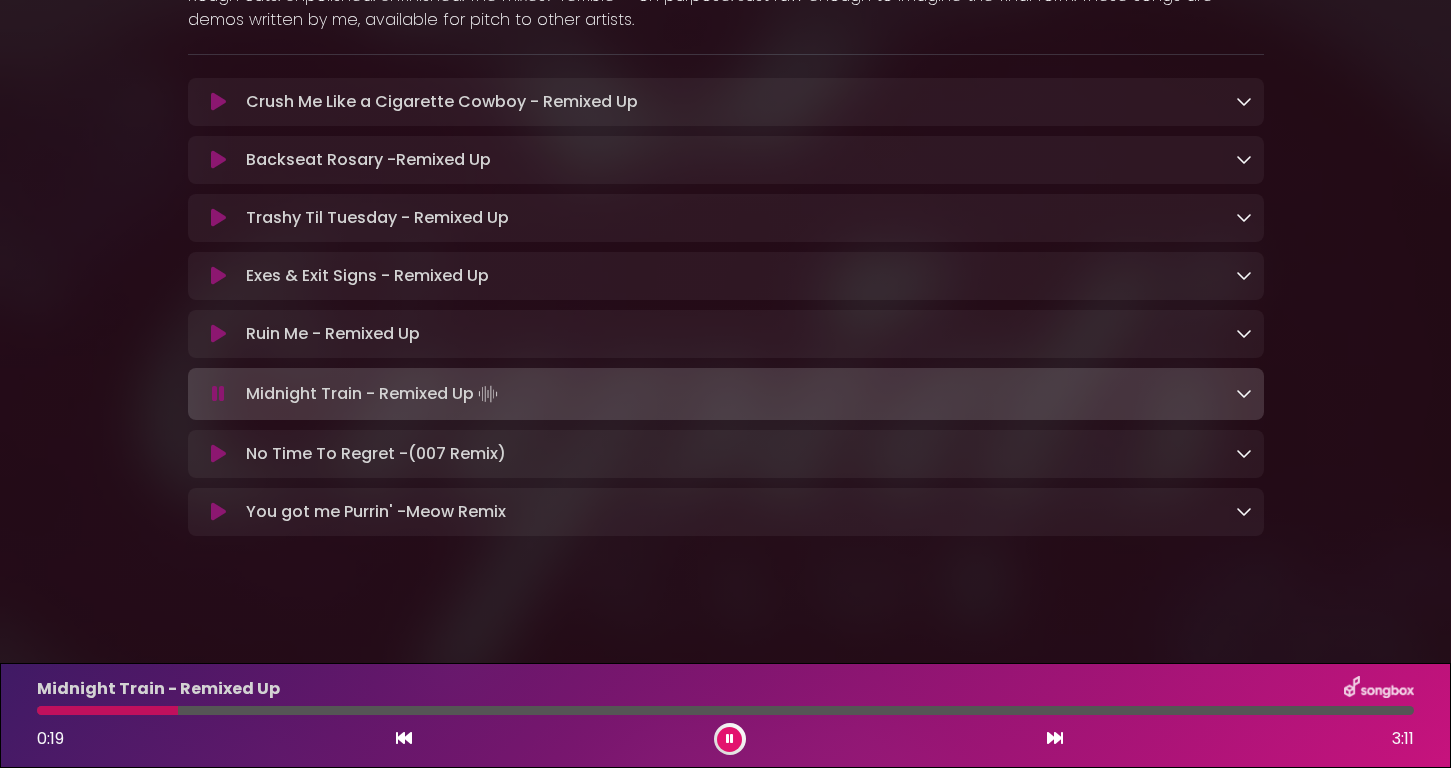 click on "Bootleg Hearts Club
Candy Music Library
×" at bounding box center (725, 119) 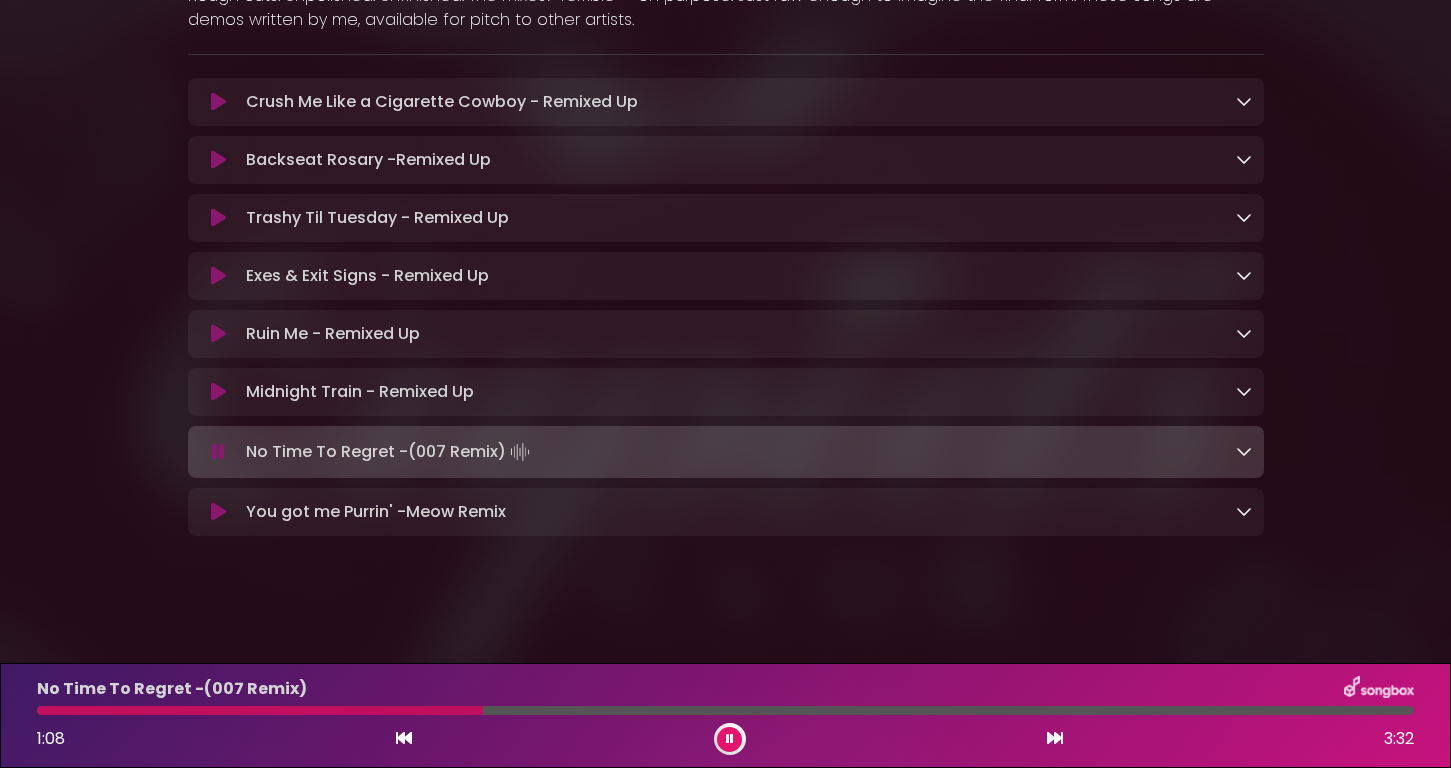 click at bounding box center [218, 452] 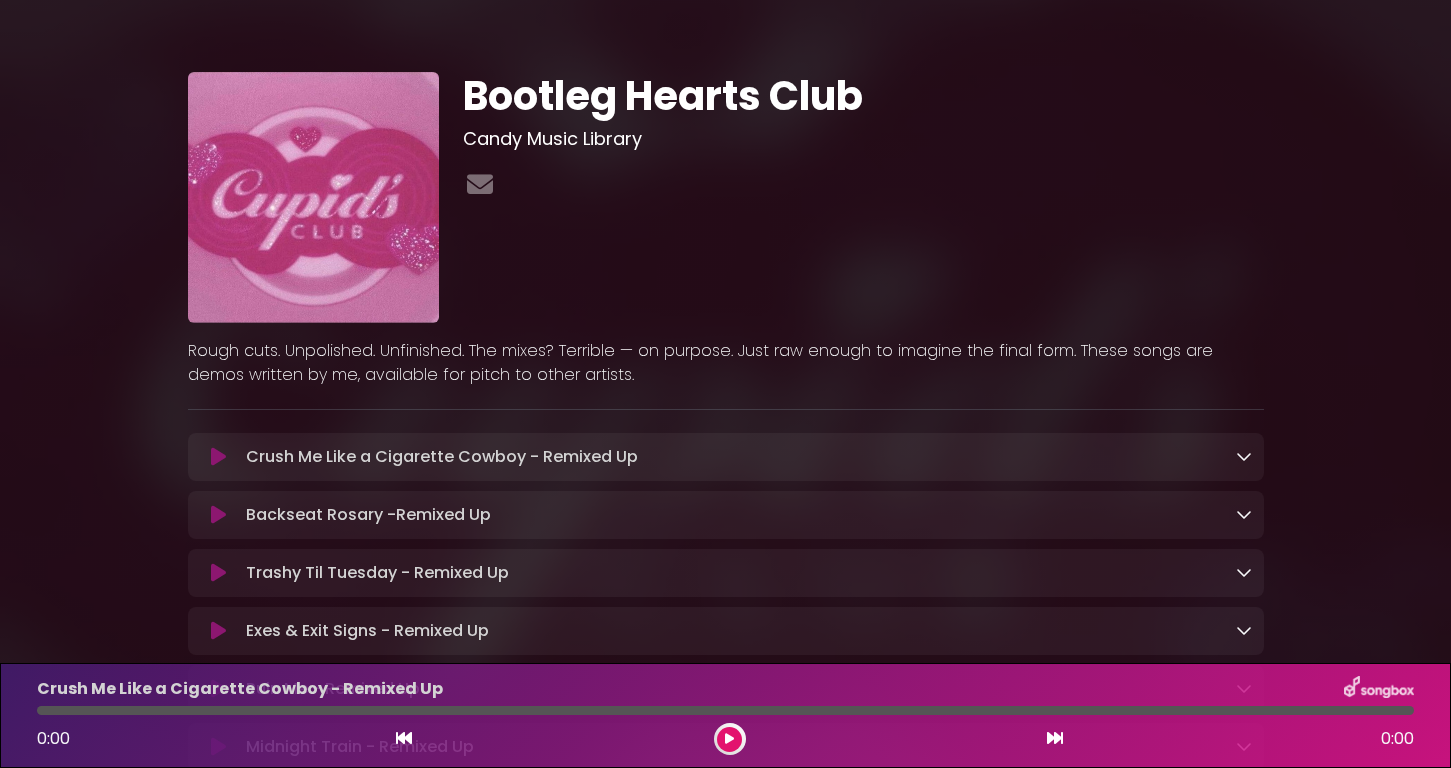 scroll, scrollTop: 0, scrollLeft: 0, axis: both 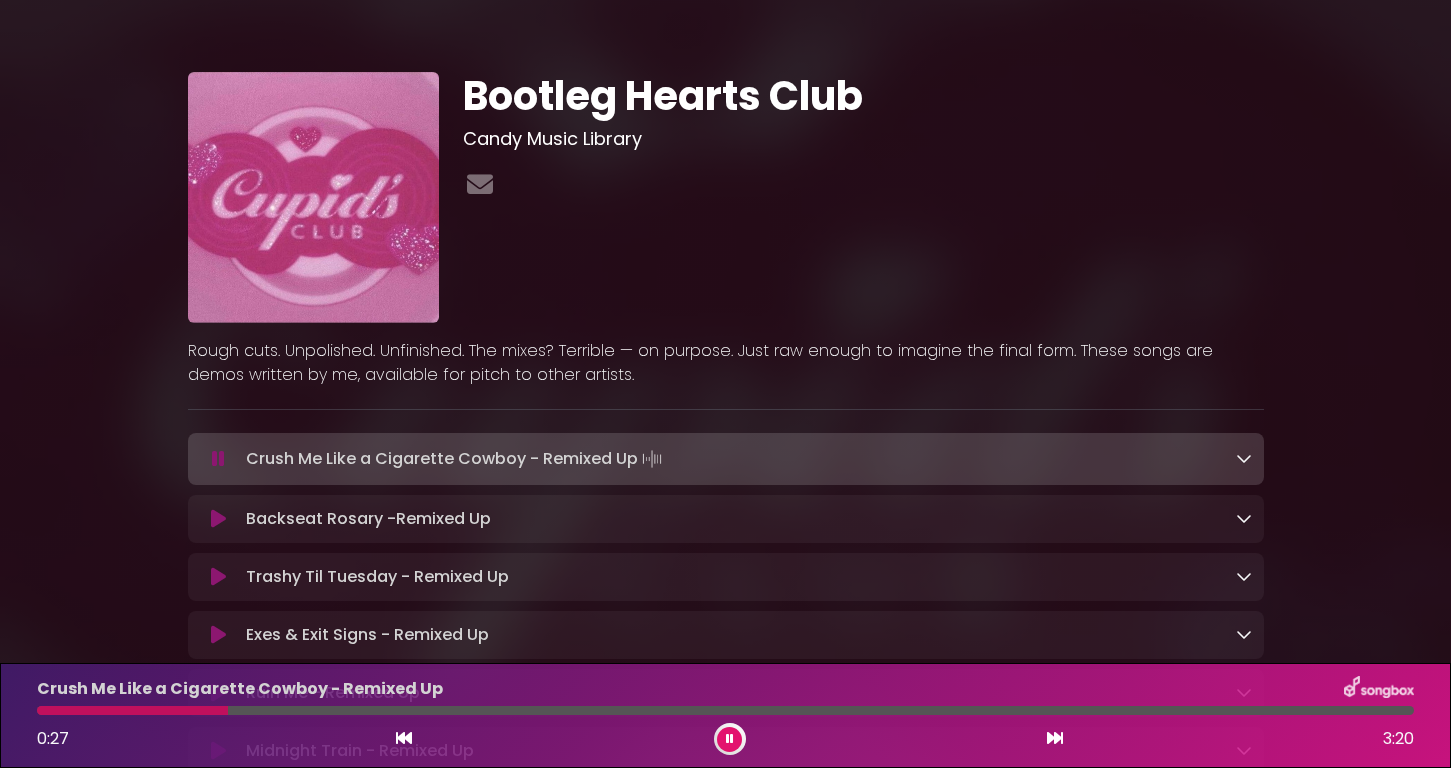 click at bounding box center [730, 739] 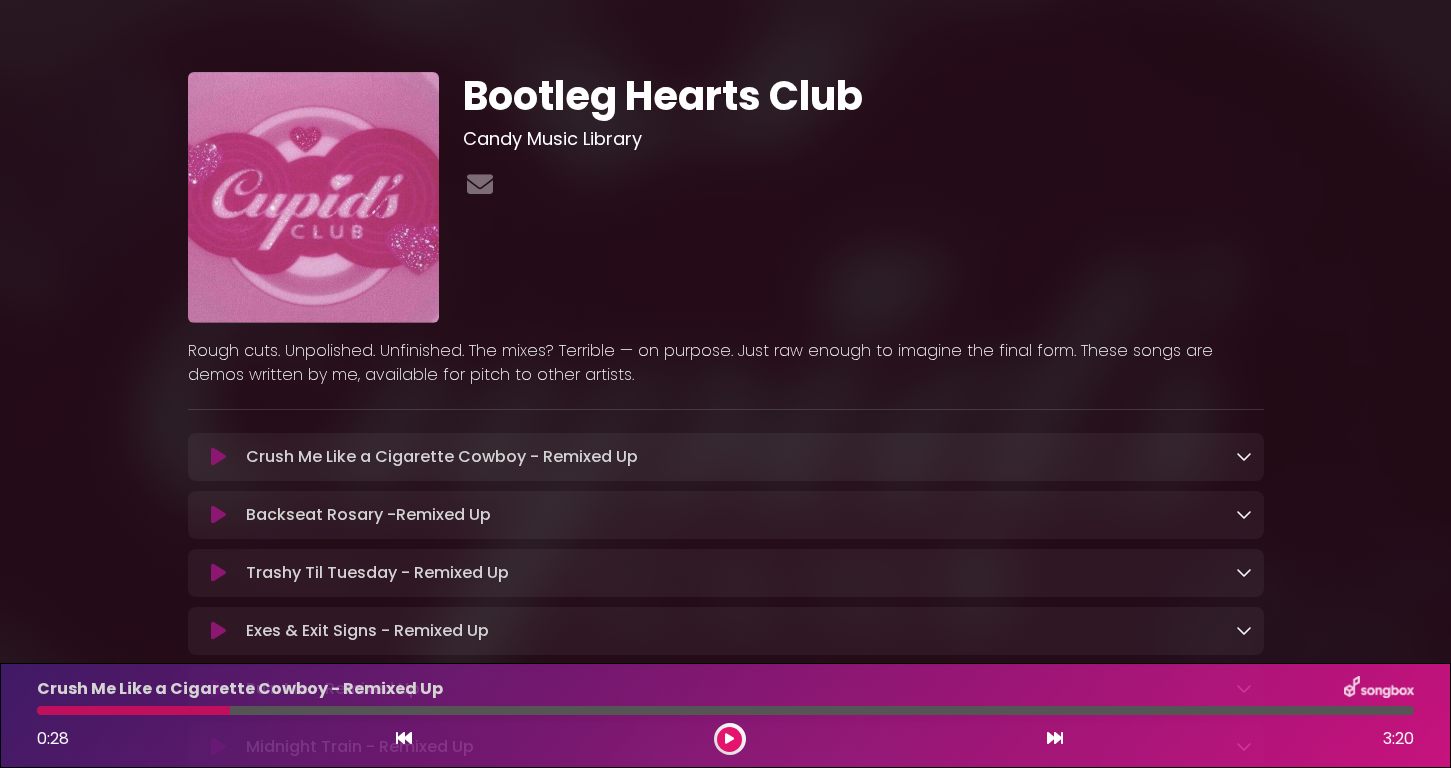 click at bounding box center (404, 738) 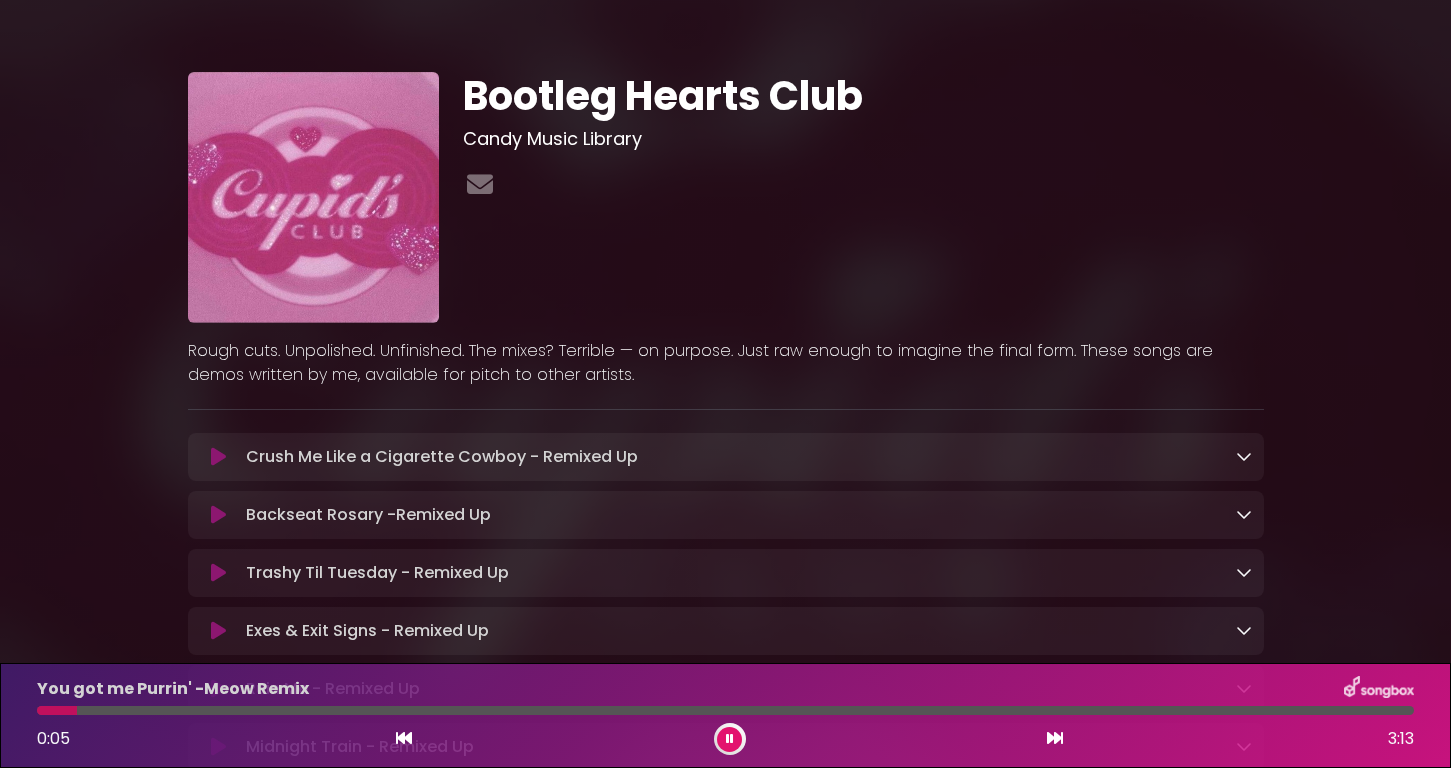 click at bounding box center [730, 739] 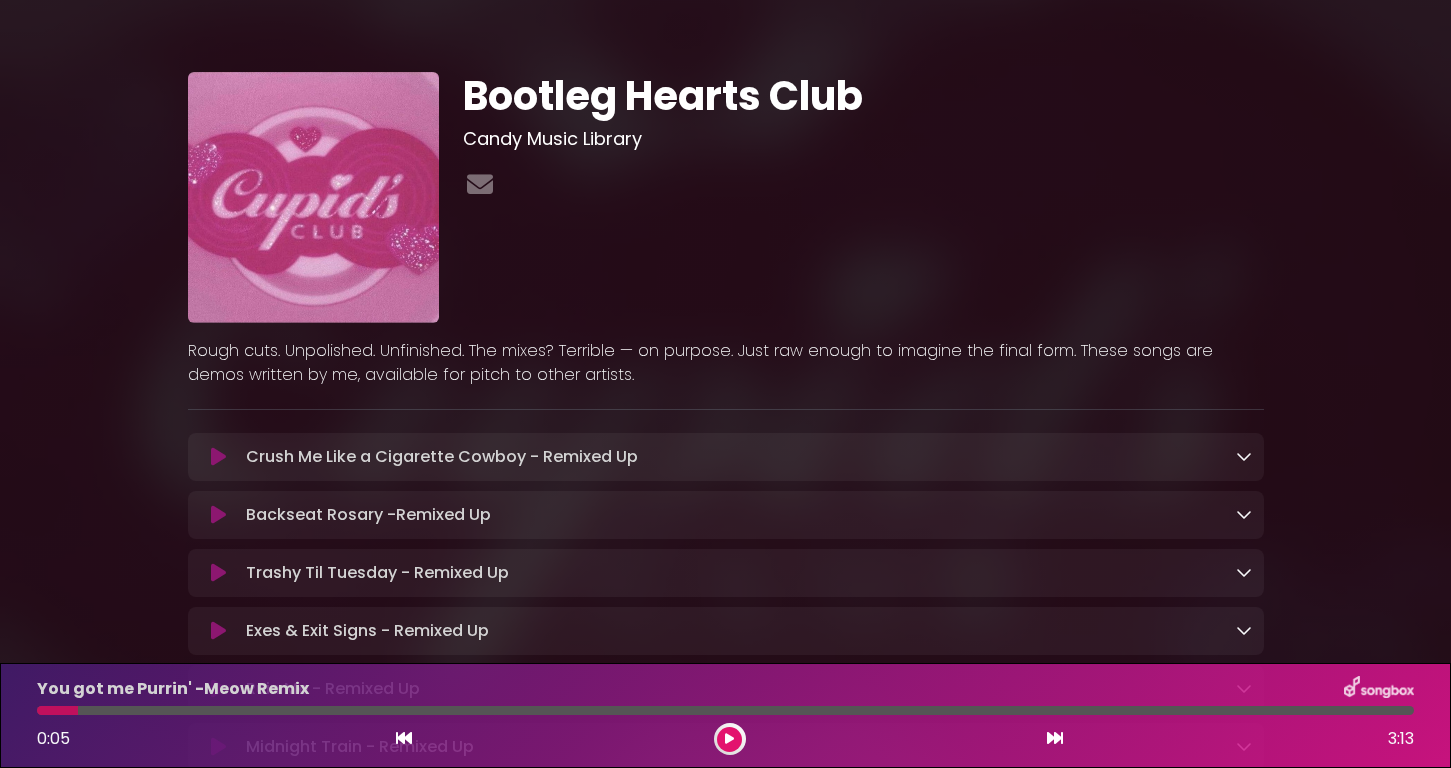 click on "Crush Me Like a Cigarette Cowboy - Remixed Up
Loading Track..." at bounding box center [442, 457] 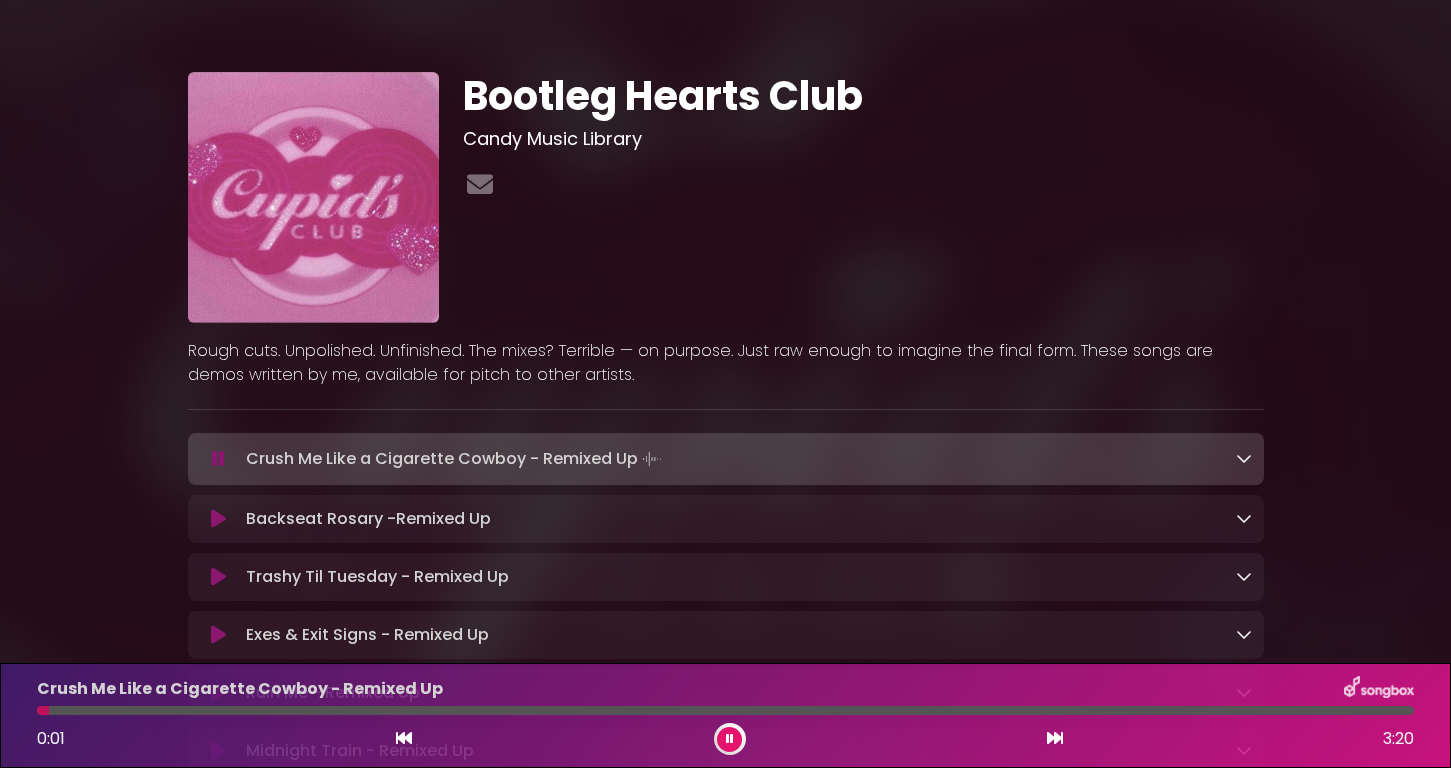 click at bounding box center [725, 710] 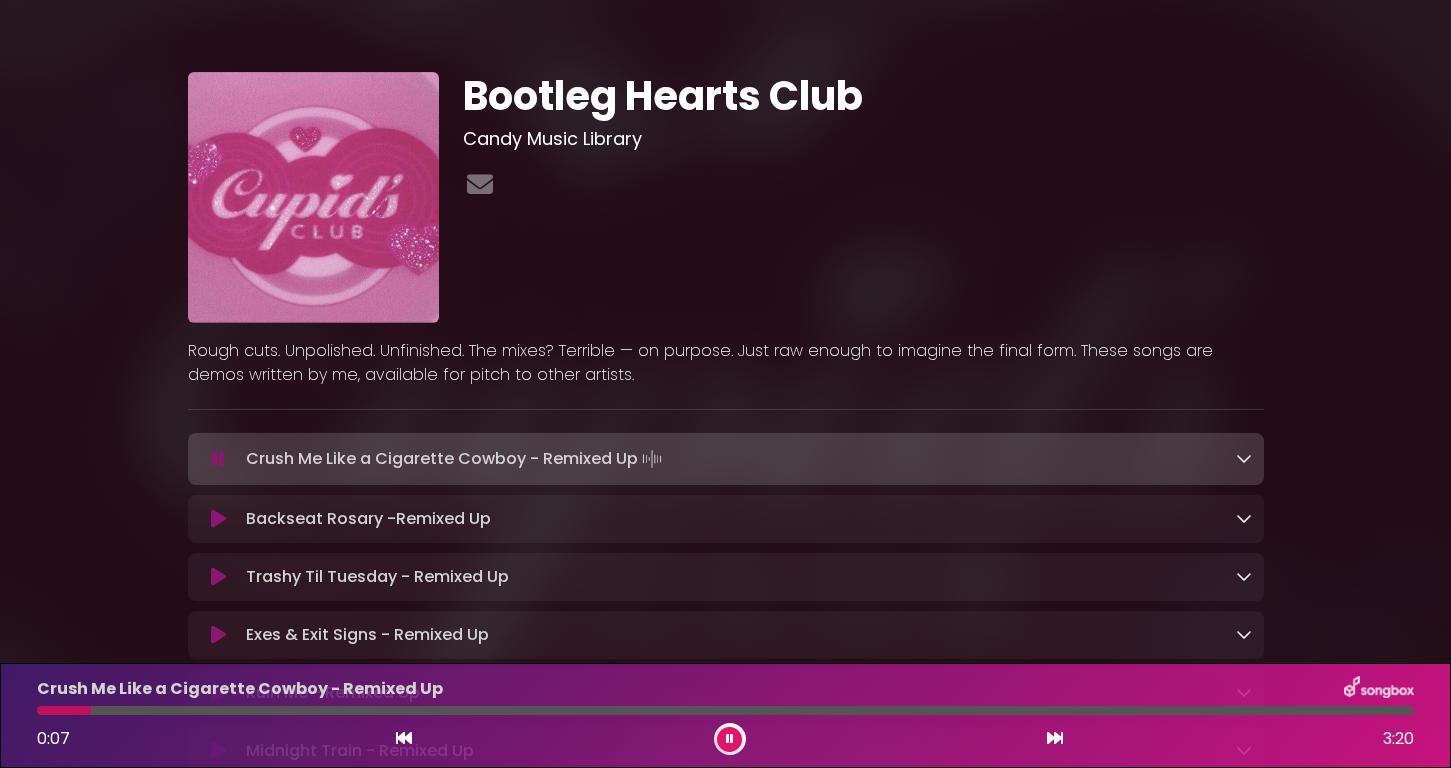 click at bounding box center [730, 739] 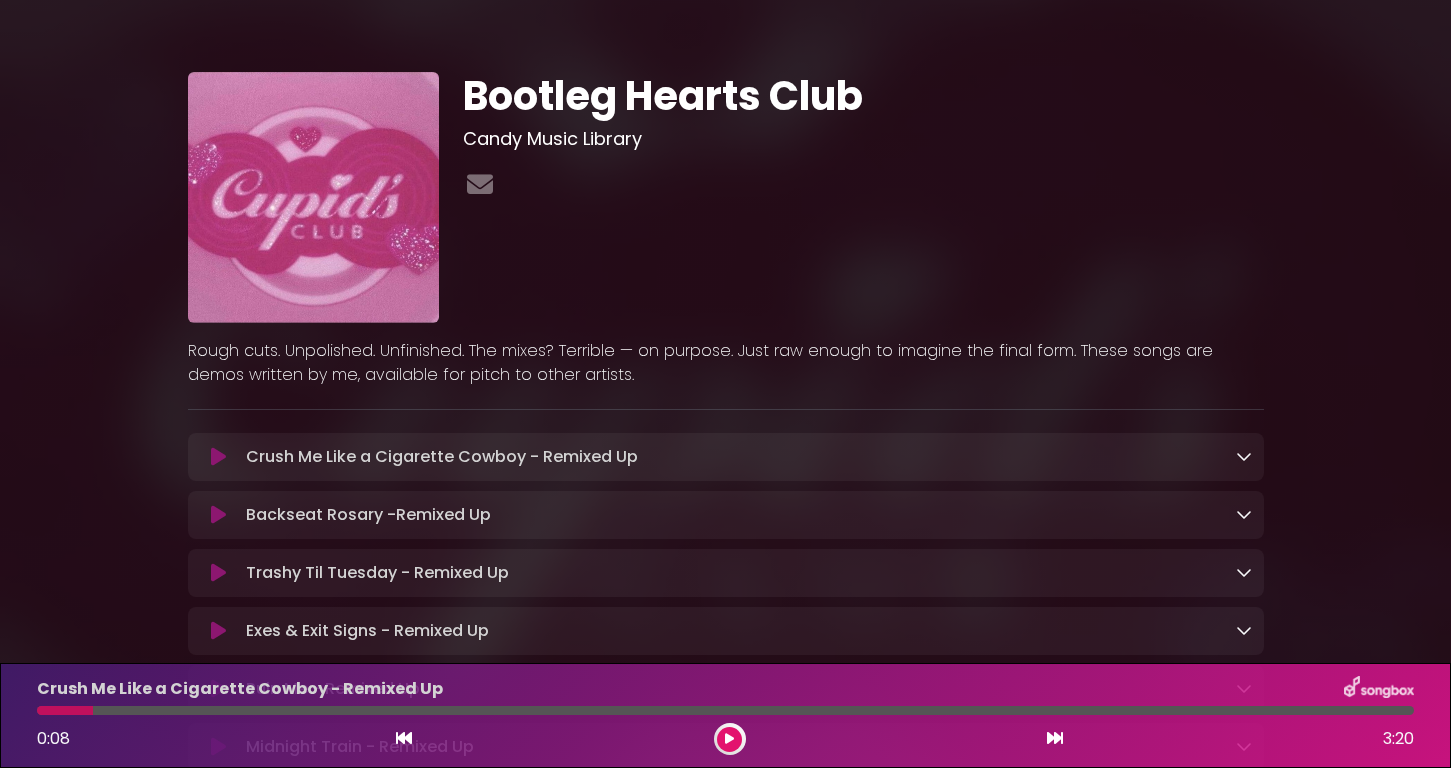drag, startPoint x: 91, startPoint y: 711, endPoint x: 35, endPoint y: 711, distance: 56 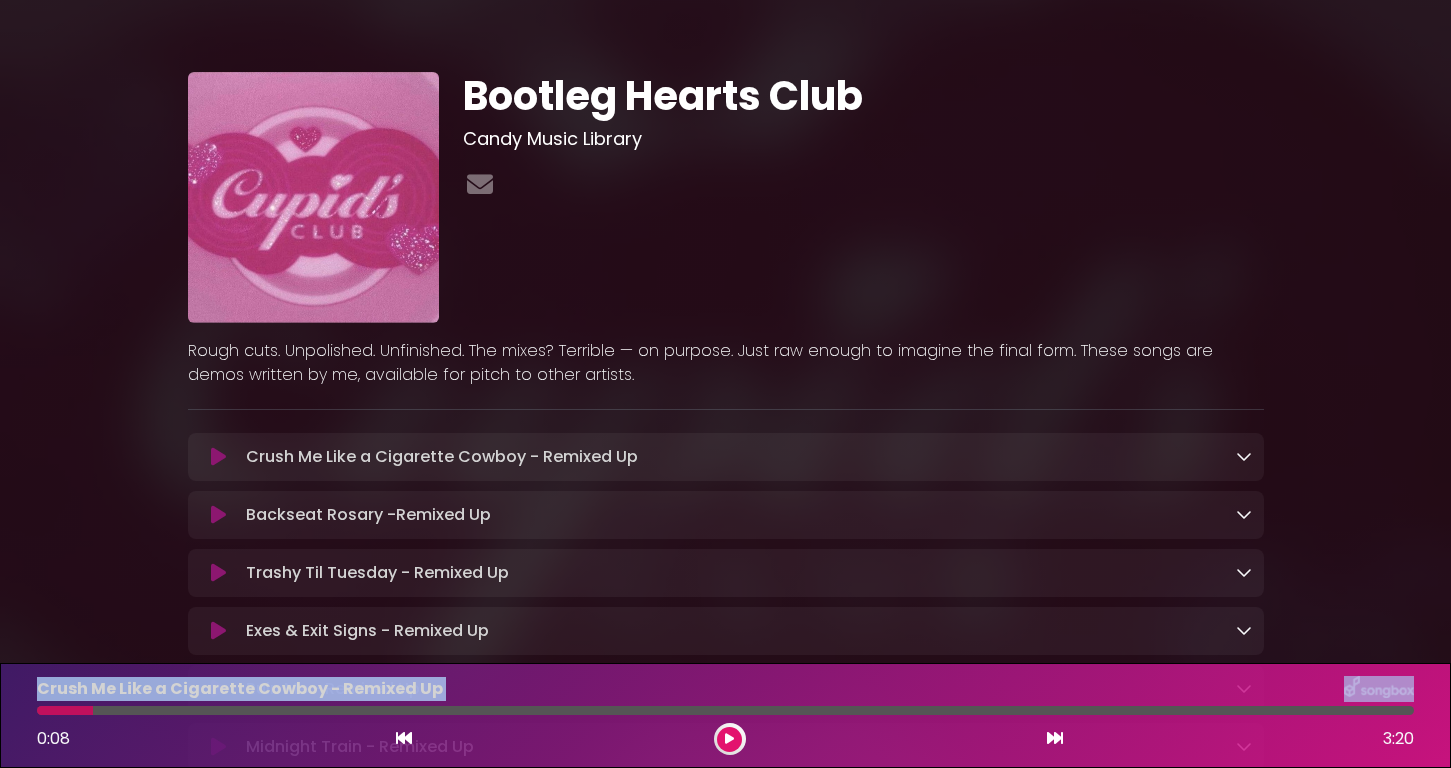 drag, startPoint x: 92, startPoint y: 712, endPoint x: 9, endPoint y: 699, distance: 84.0119 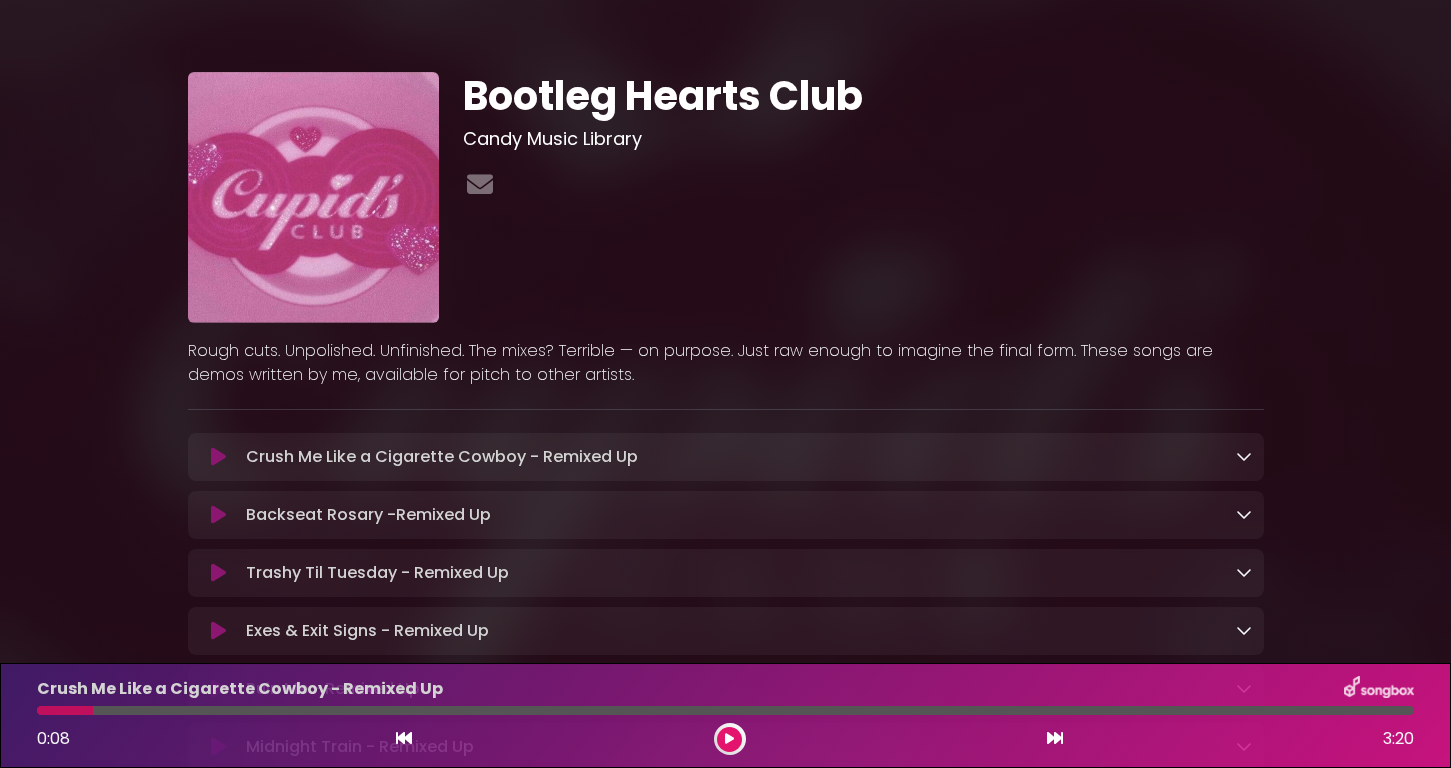 click at bounding box center (404, 738) 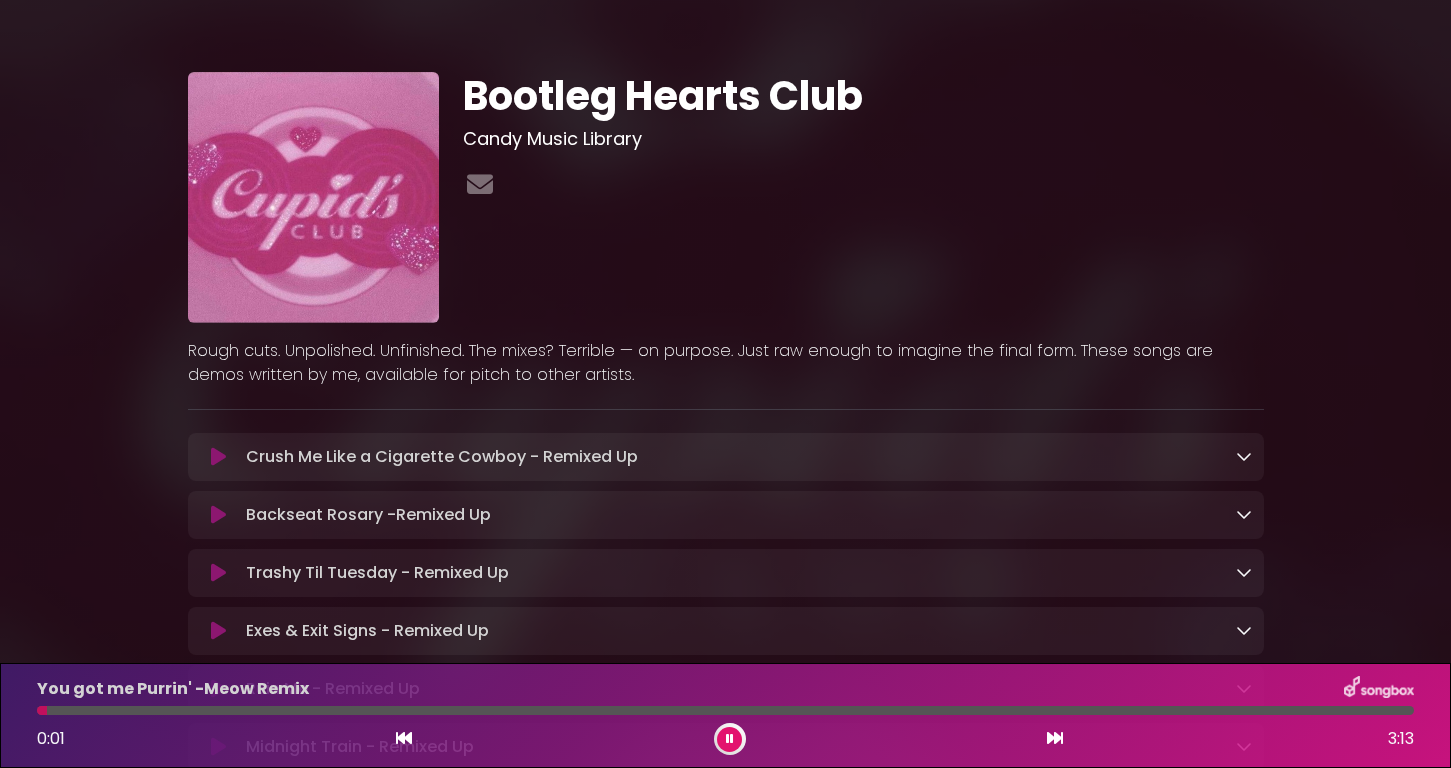 click on "Crush Me Like a Cigarette Cowboy - Remixed Up
Loading Track..." at bounding box center (442, 457) 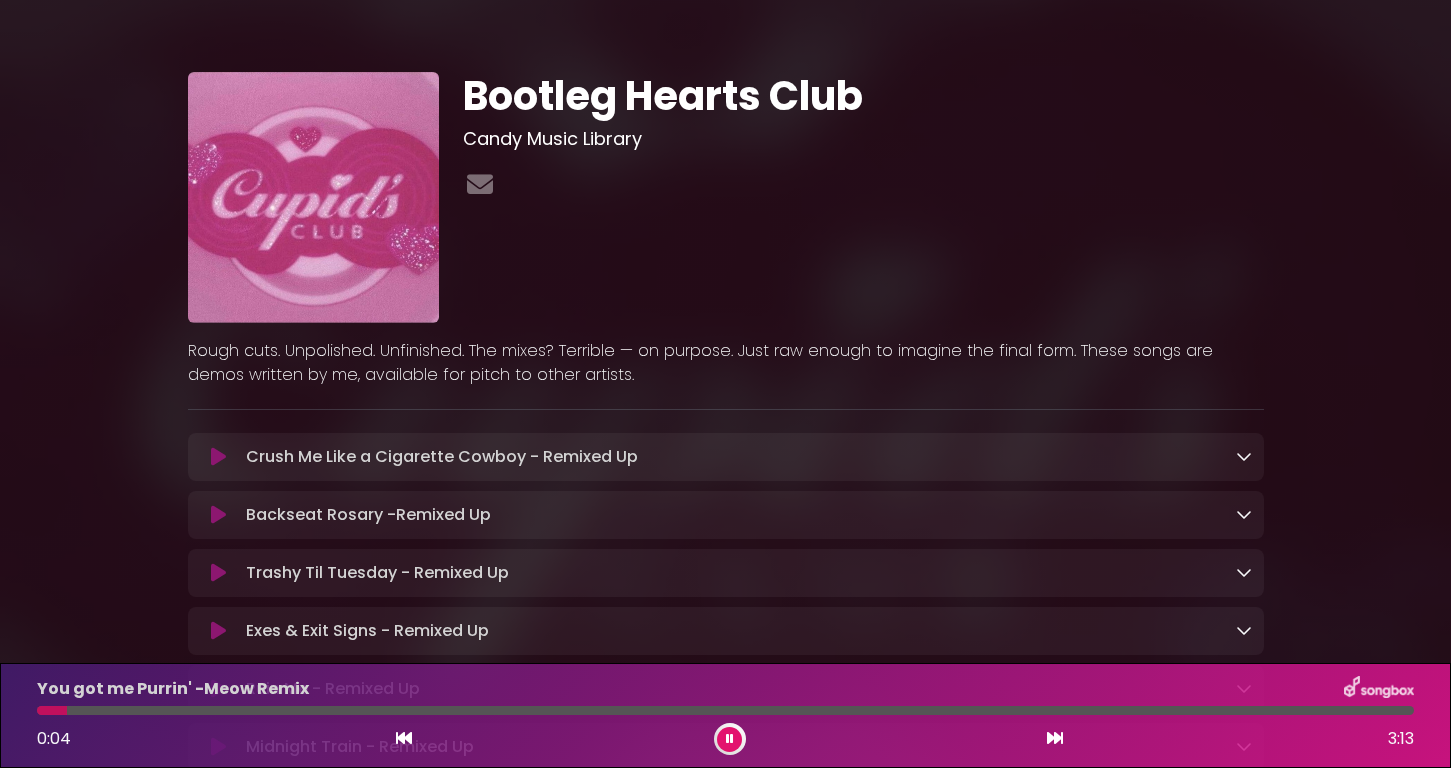click at bounding box center [404, 738] 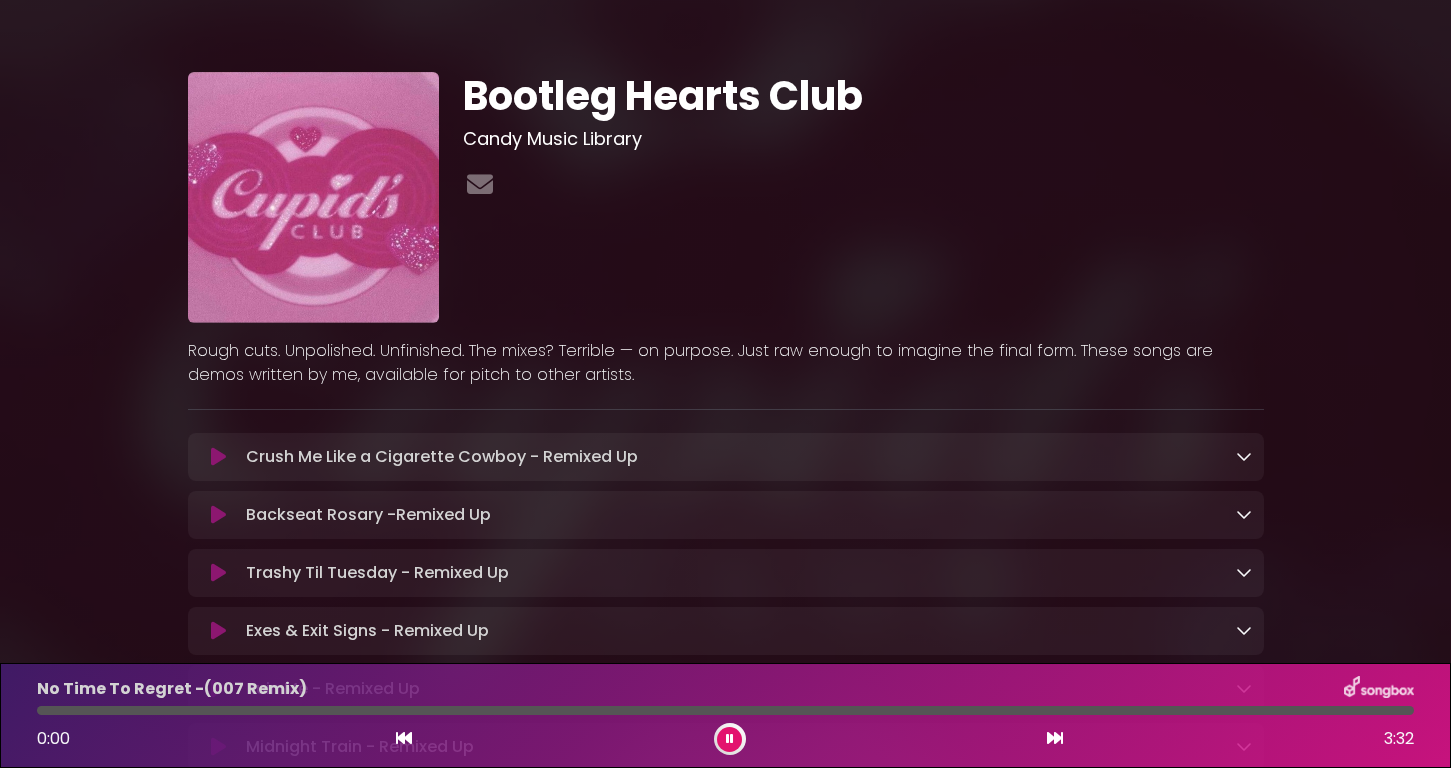 click at bounding box center [404, 738] 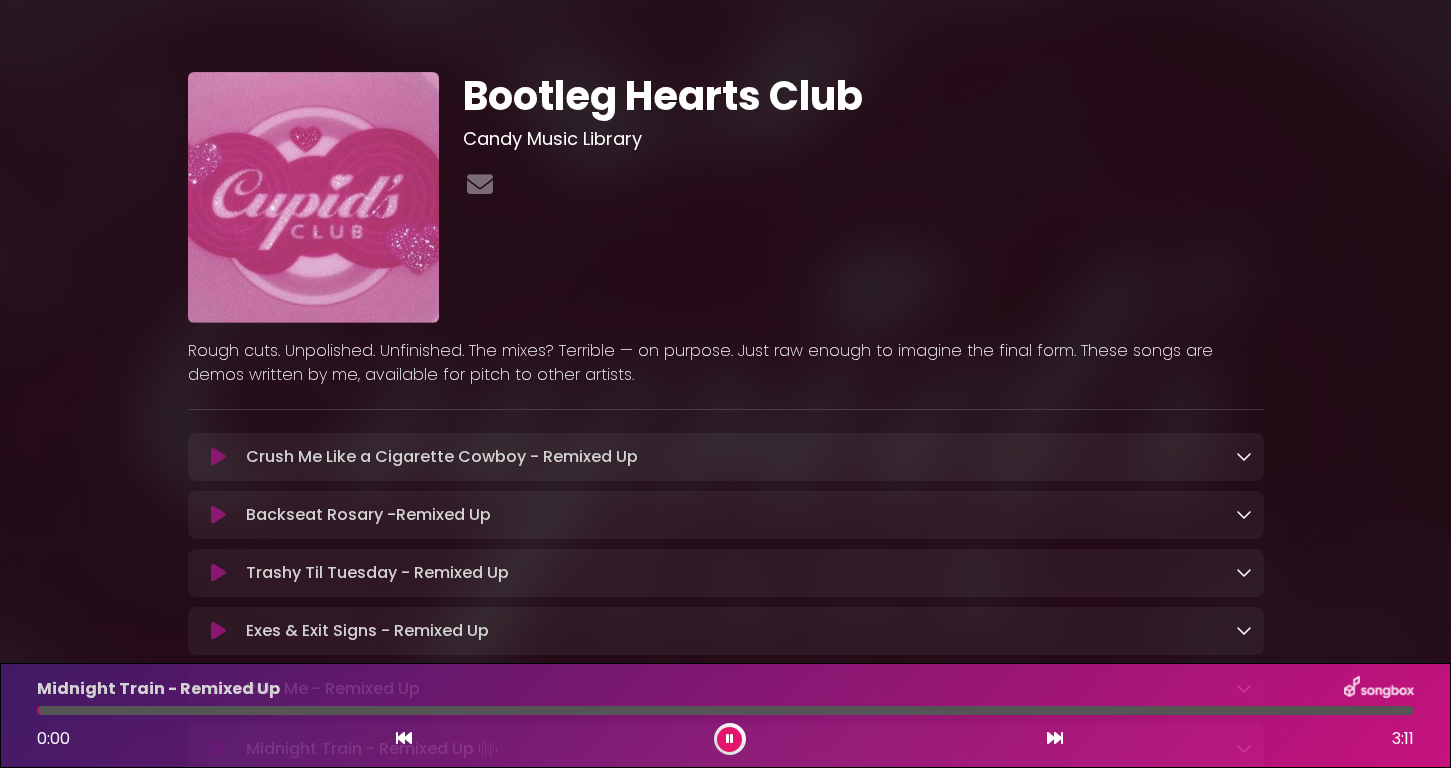 click at bounding box center (404, 738) 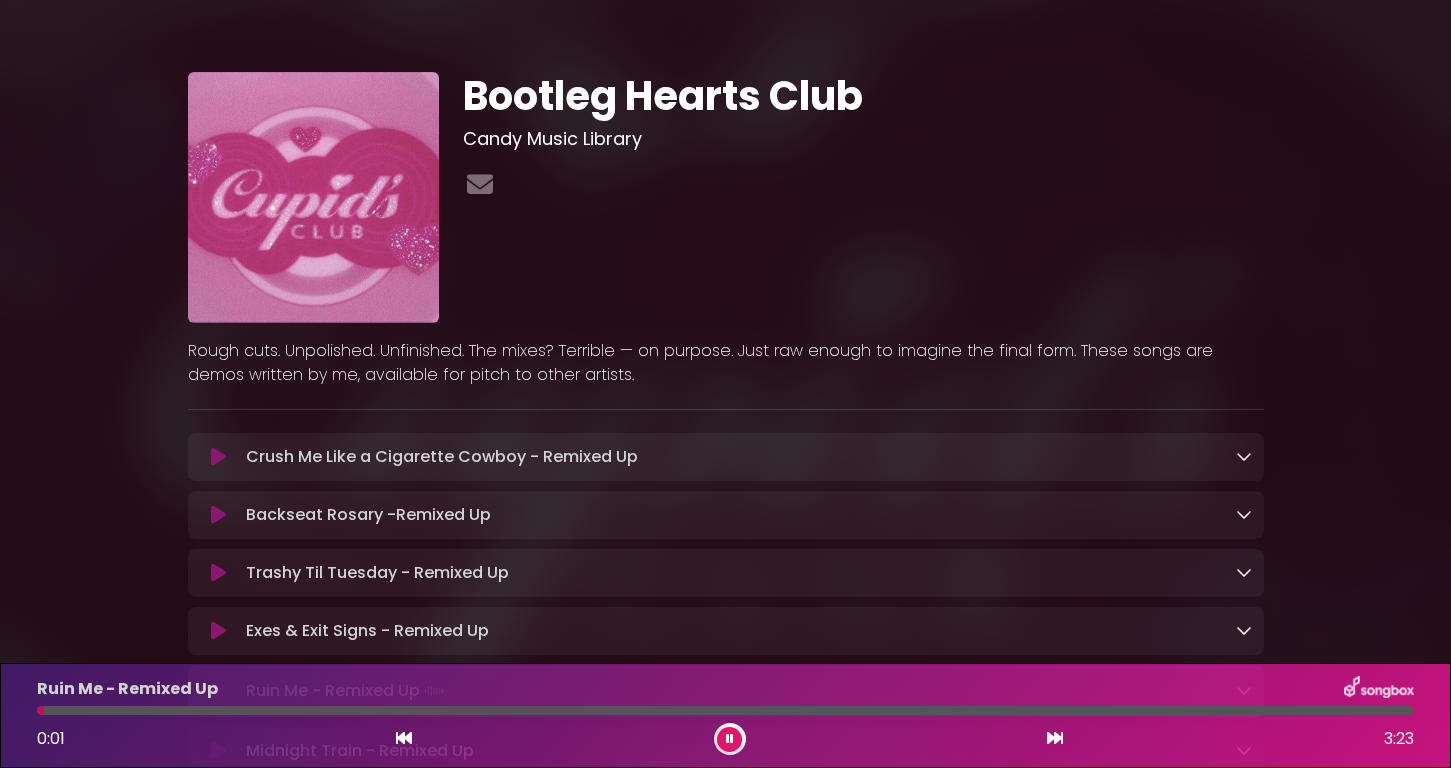 click at bounding box center (404, 738) 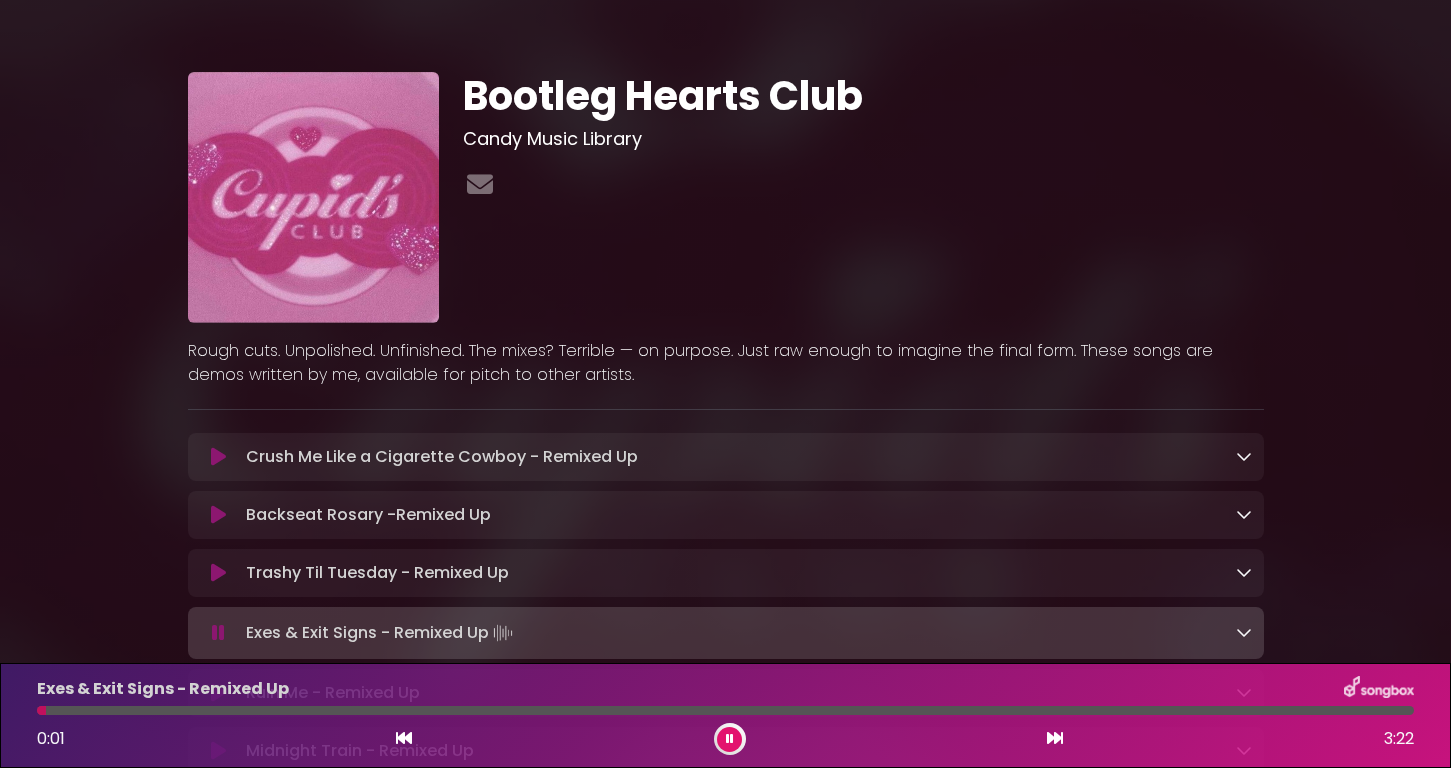 click at bounding box center [404, 738] 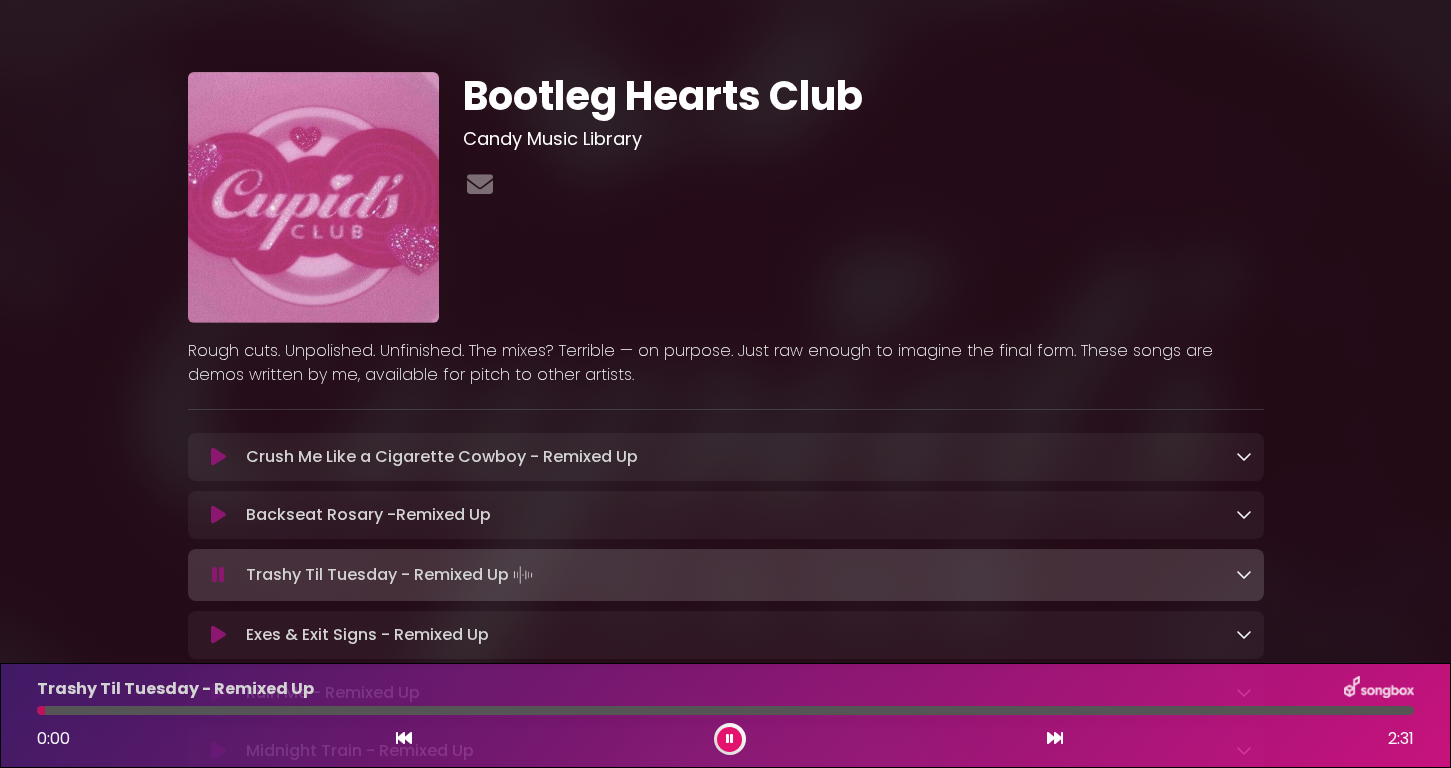 click at bounding box center (404, 738) 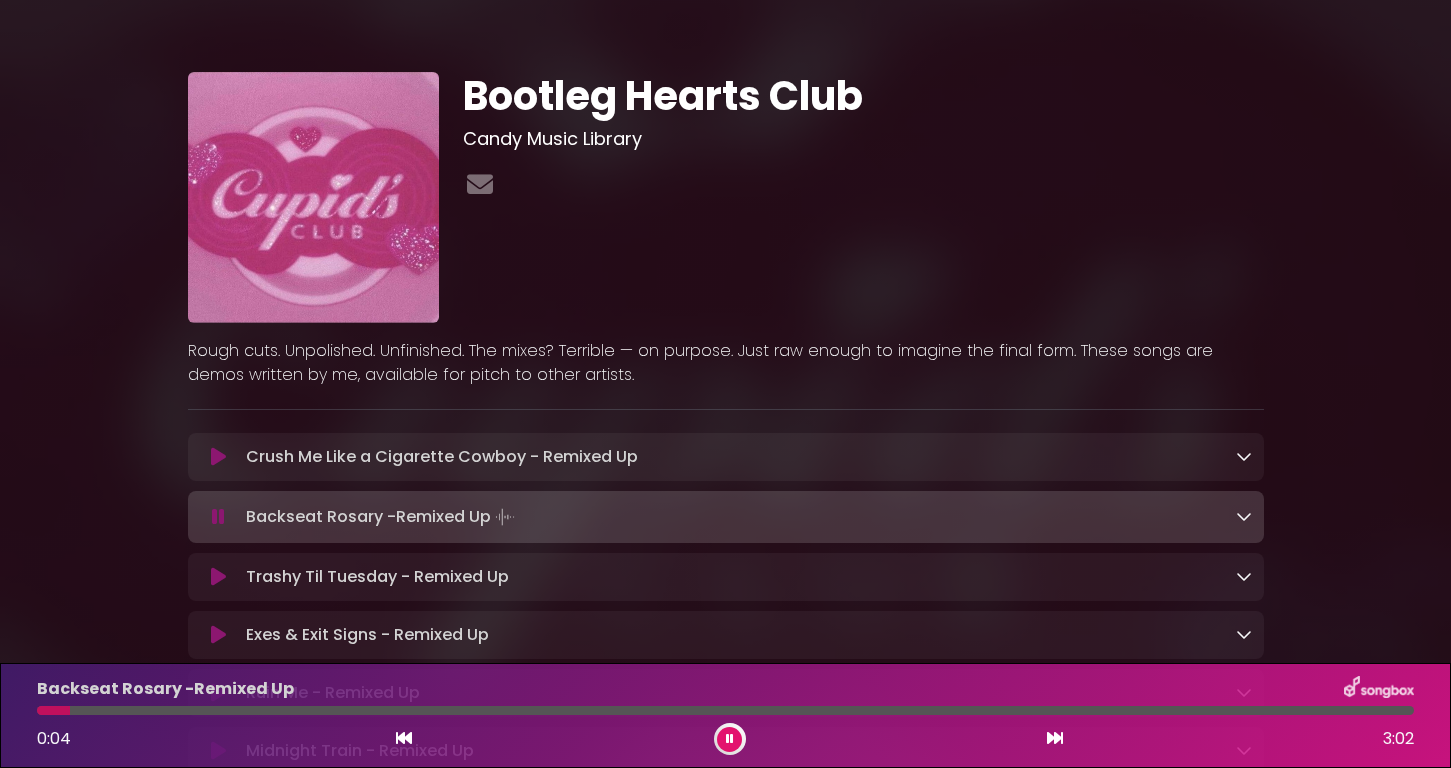 click at bounding box center (729, 739) 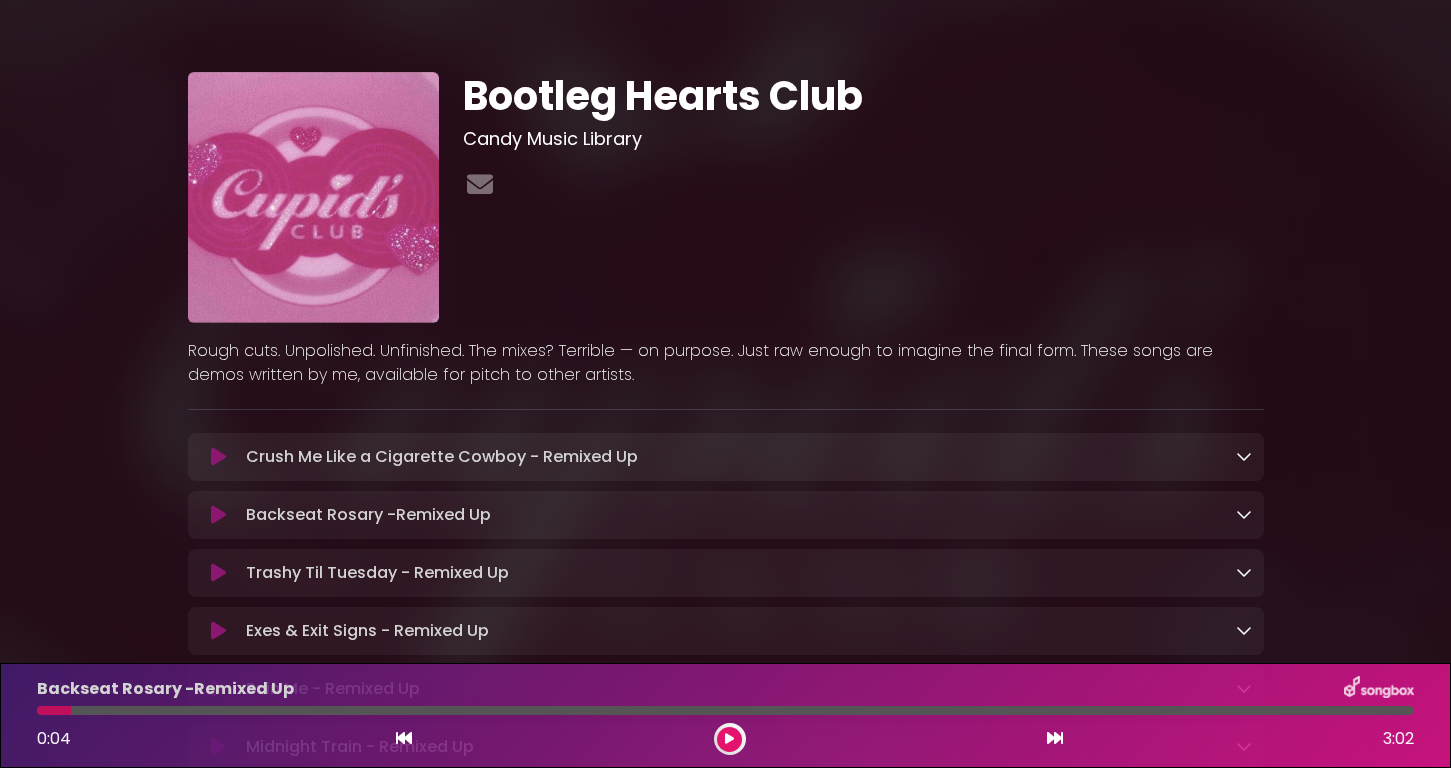 click at bounding box center (729, 739) 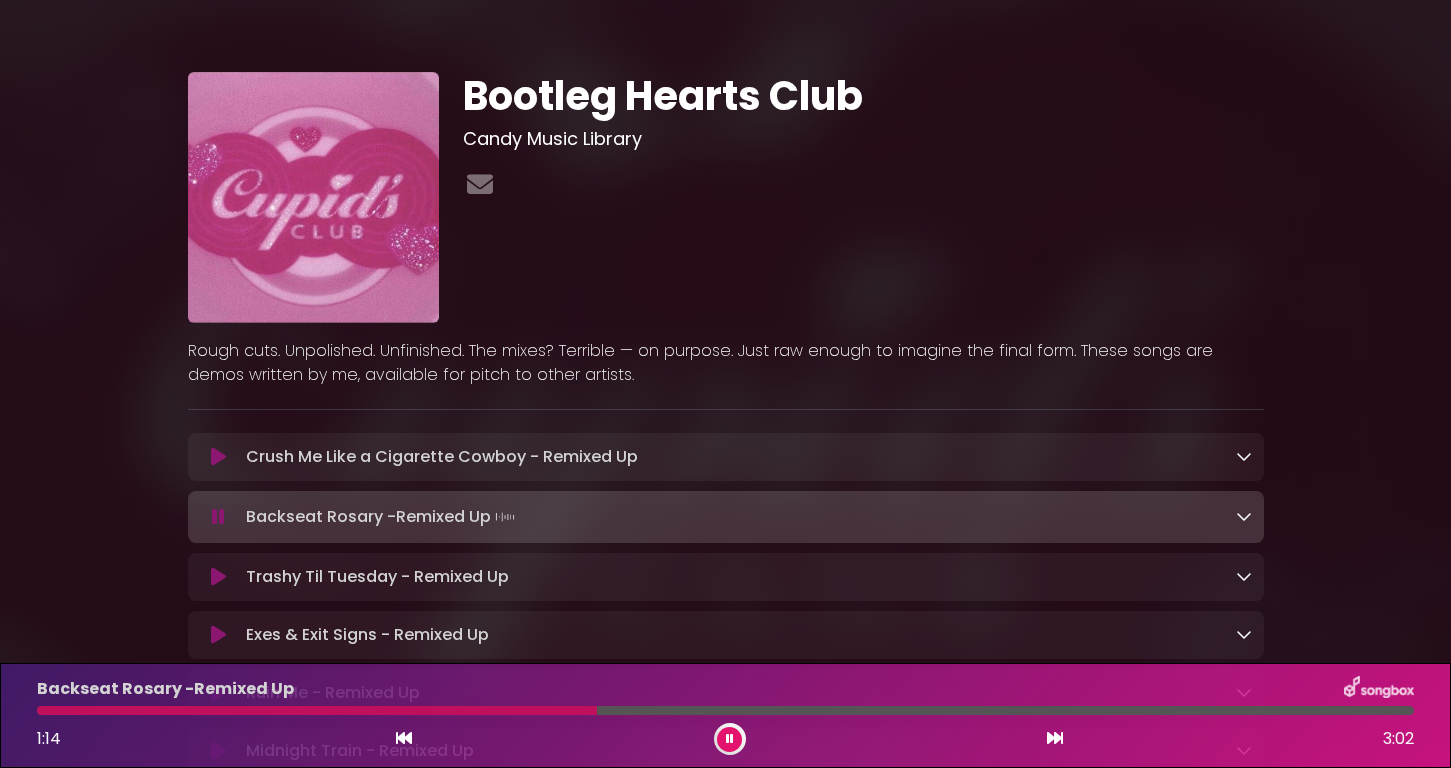 click at bounding box center (317, 710) 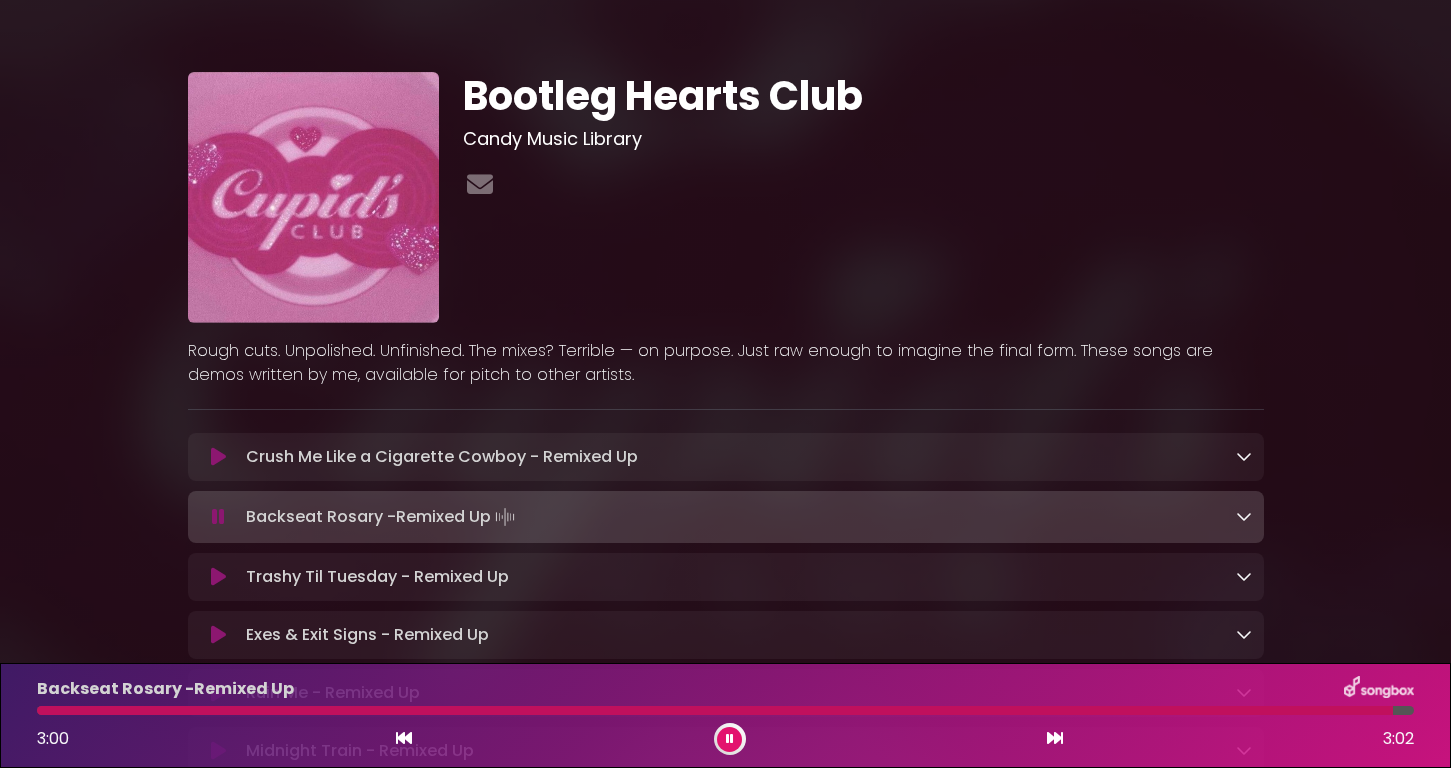 click at bounding box center (730, 739) 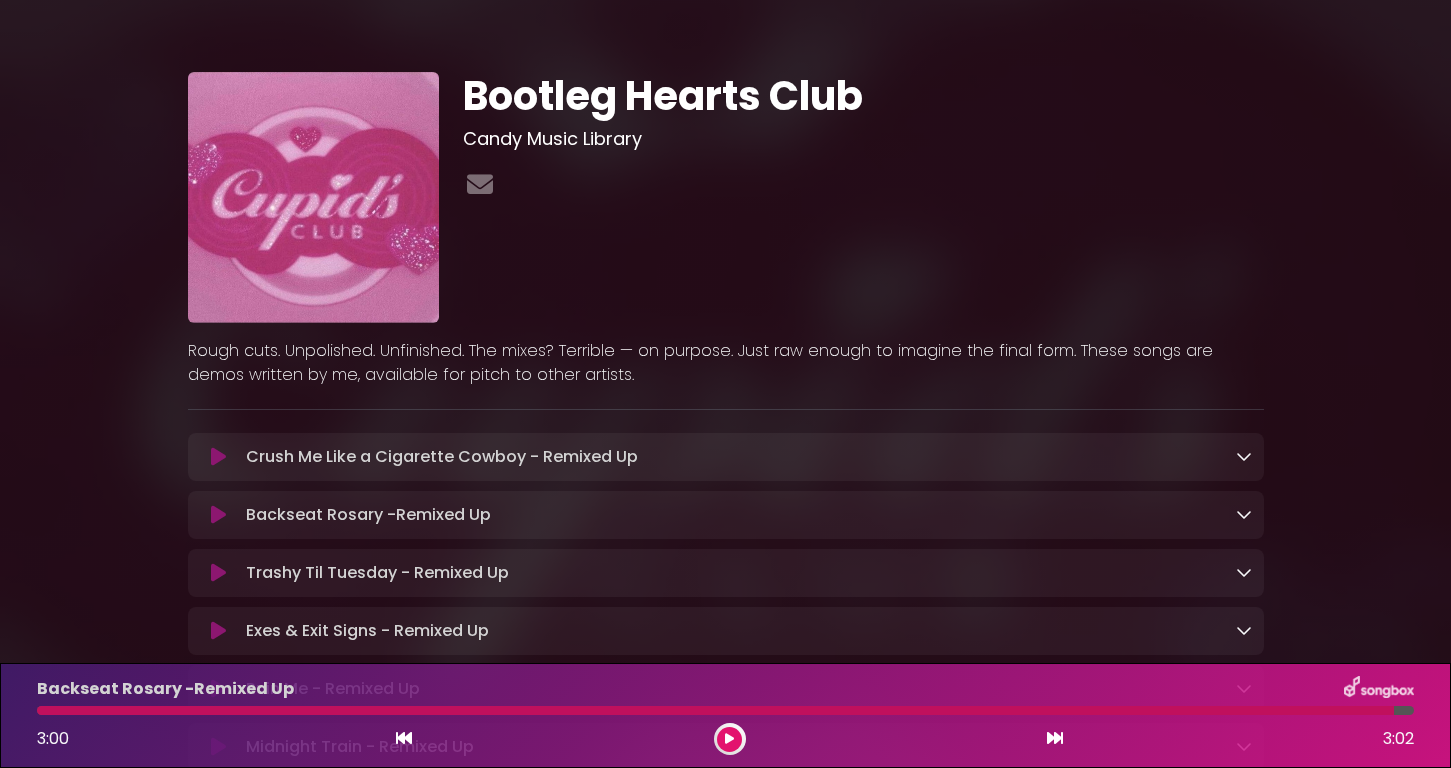 click at bounding box center (218, 515) 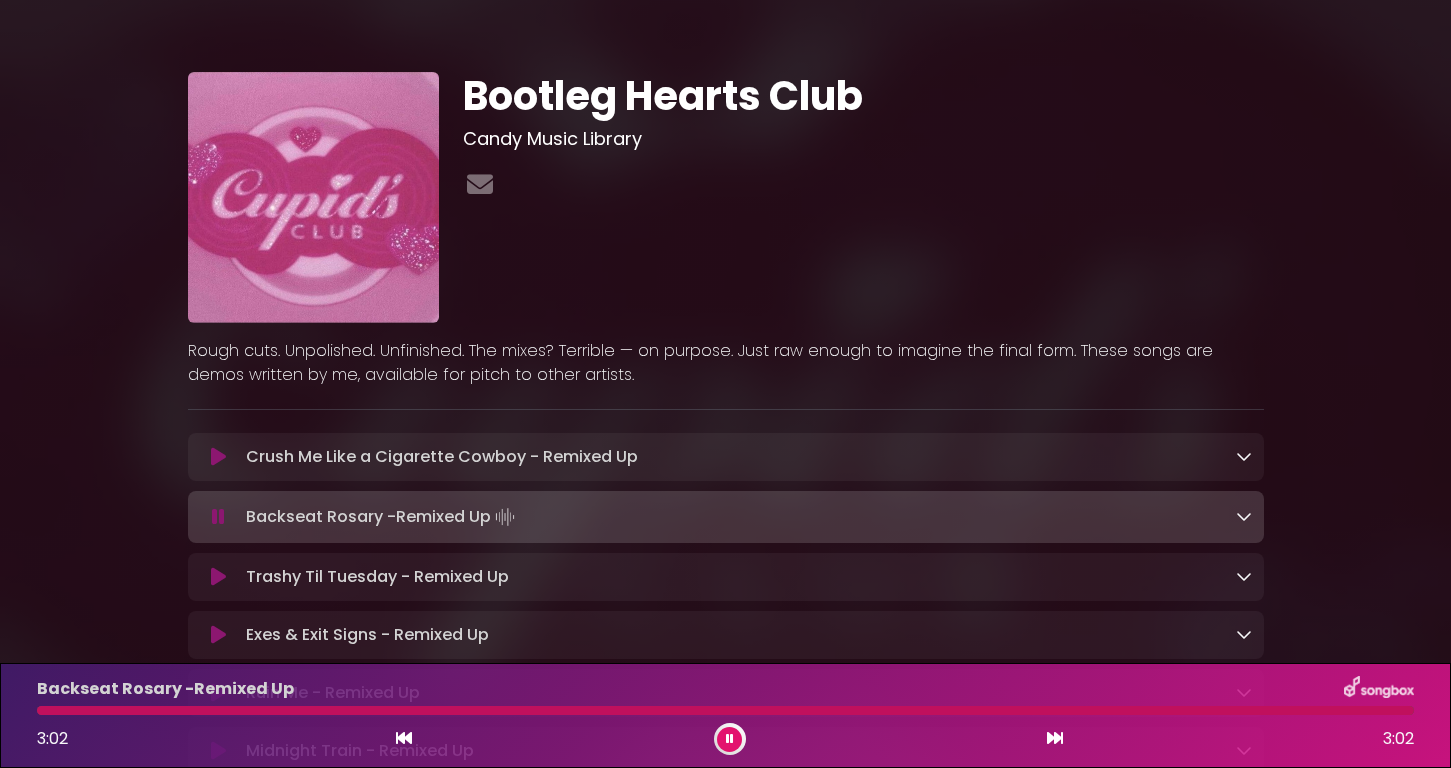 click at bounding box center [404, 738] 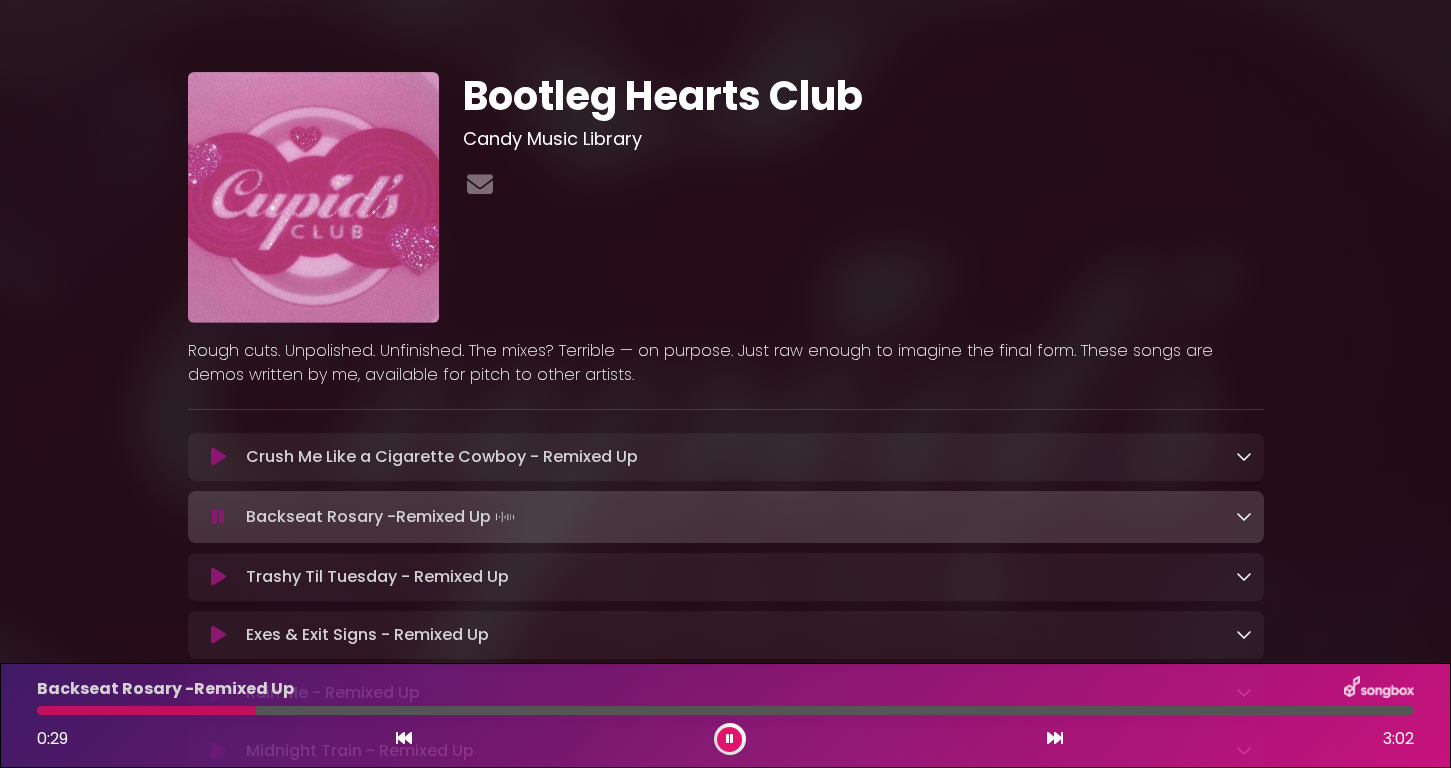 click at bounding box center [404, 738] 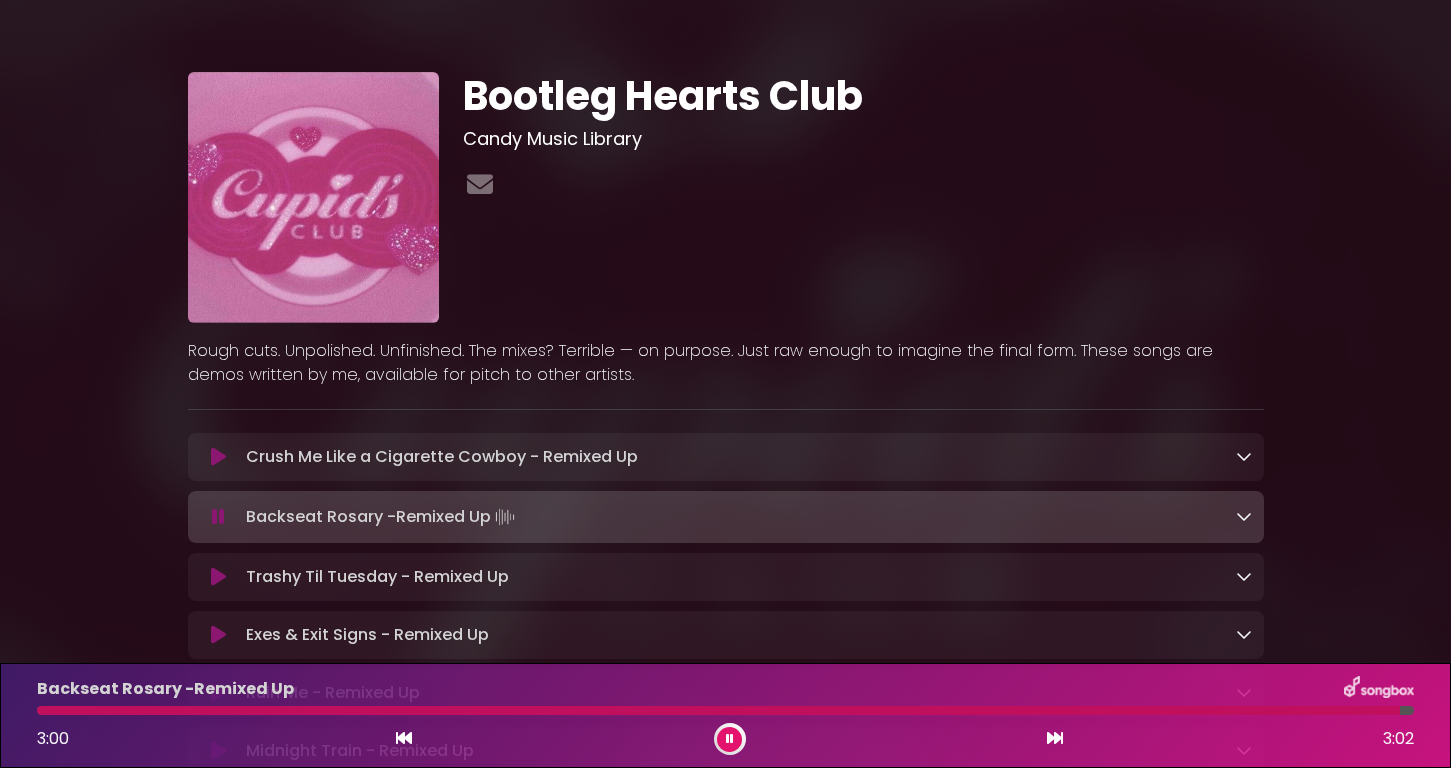 click at bounding box center (730, 739) 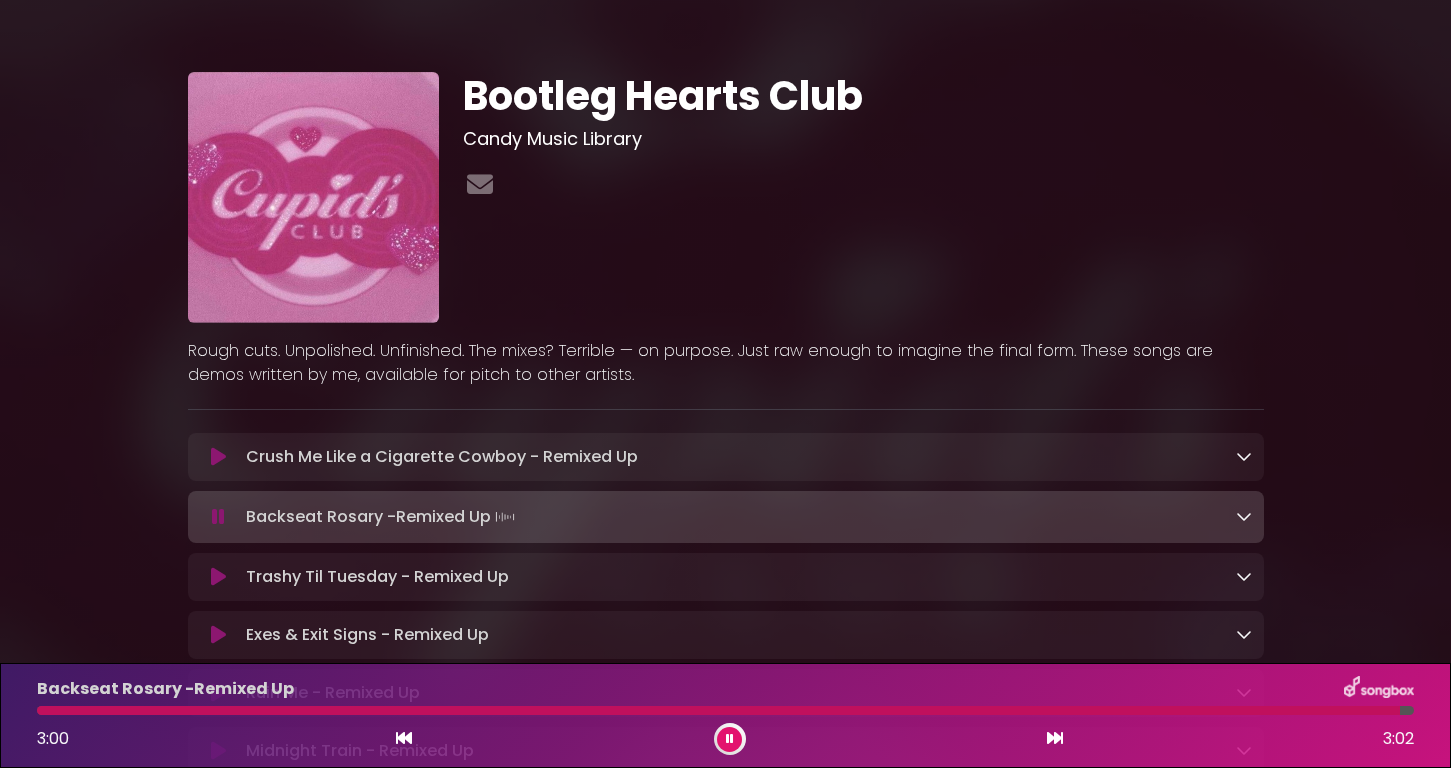 click at bounding box center (730, 739) 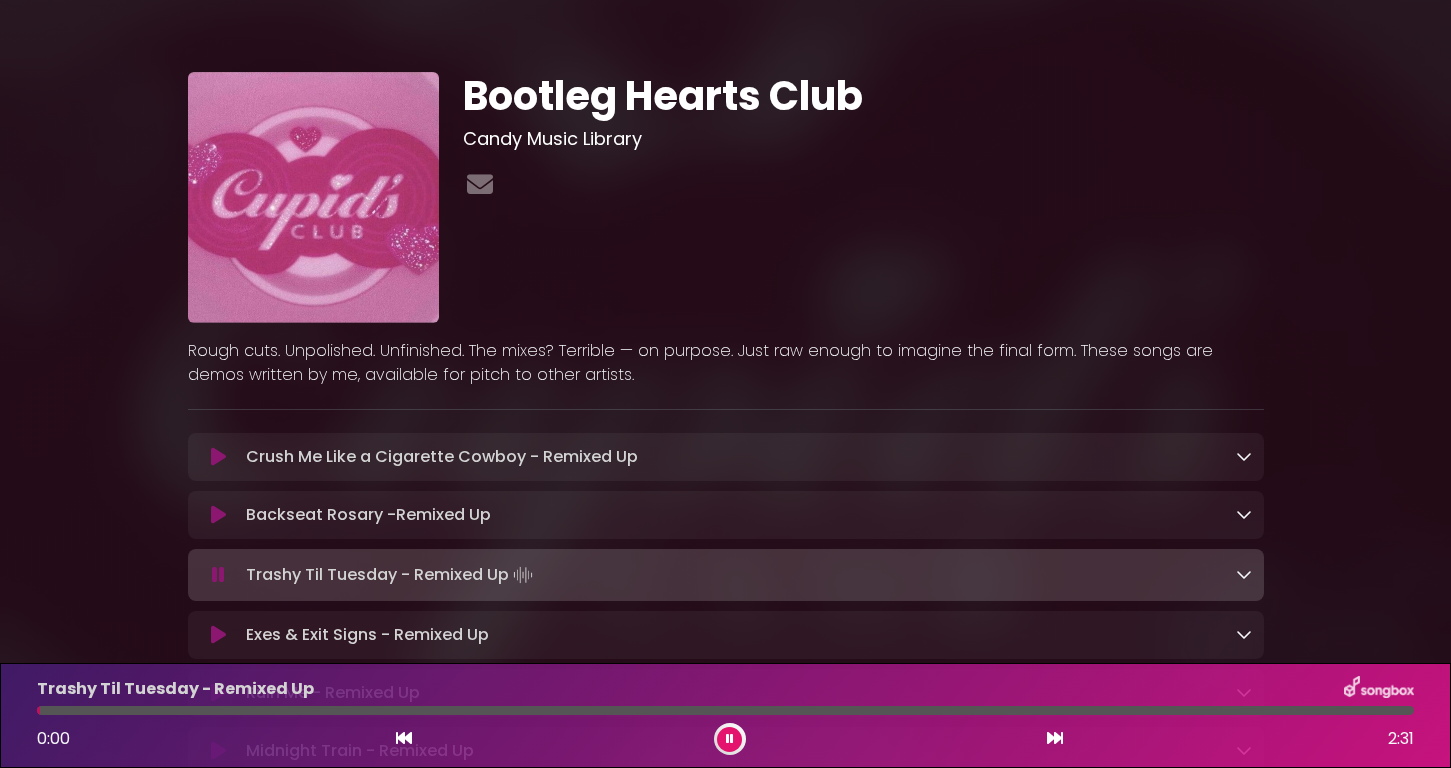 click at bounding box center [730, 739] 